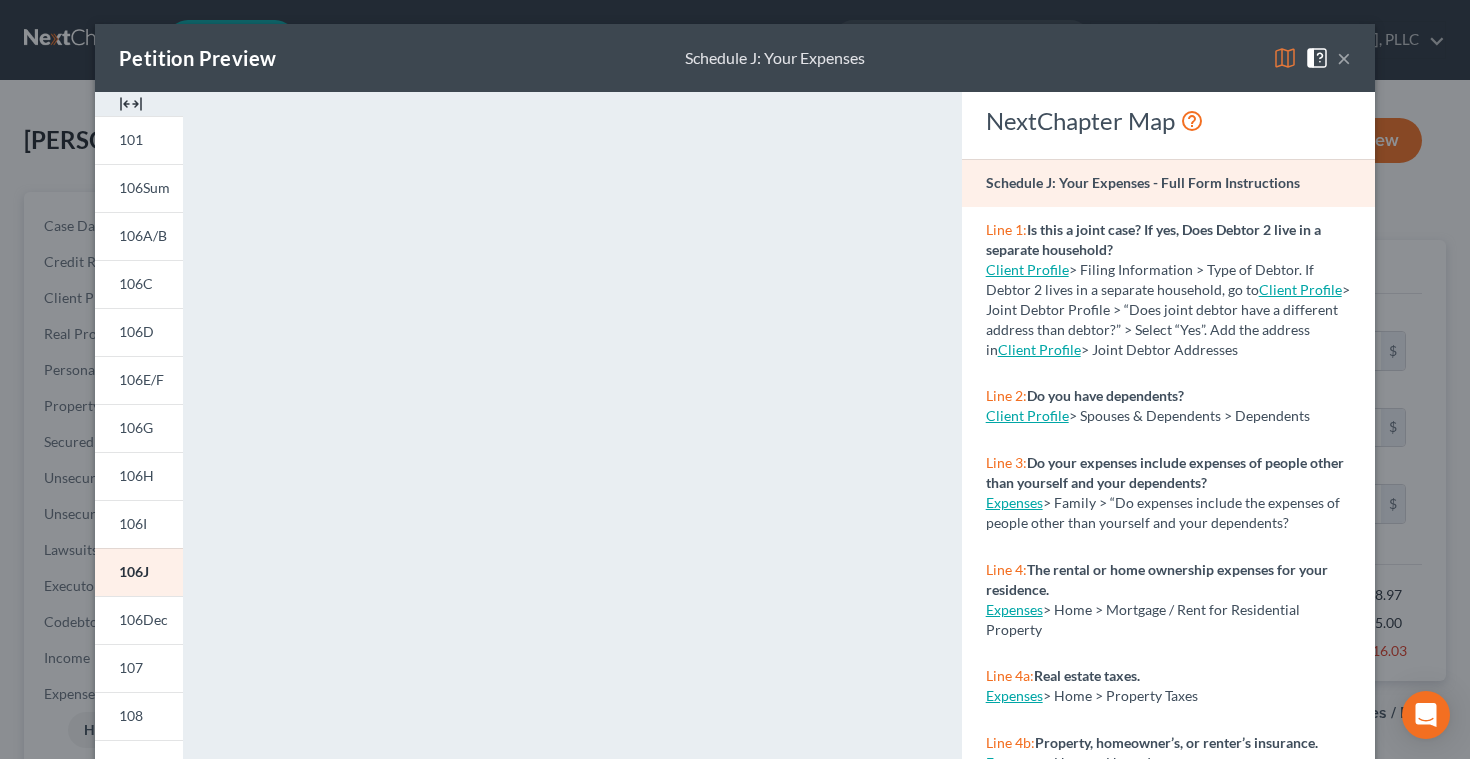 scroll, scrollTop: 0, scrollLeft: 0, axis: both 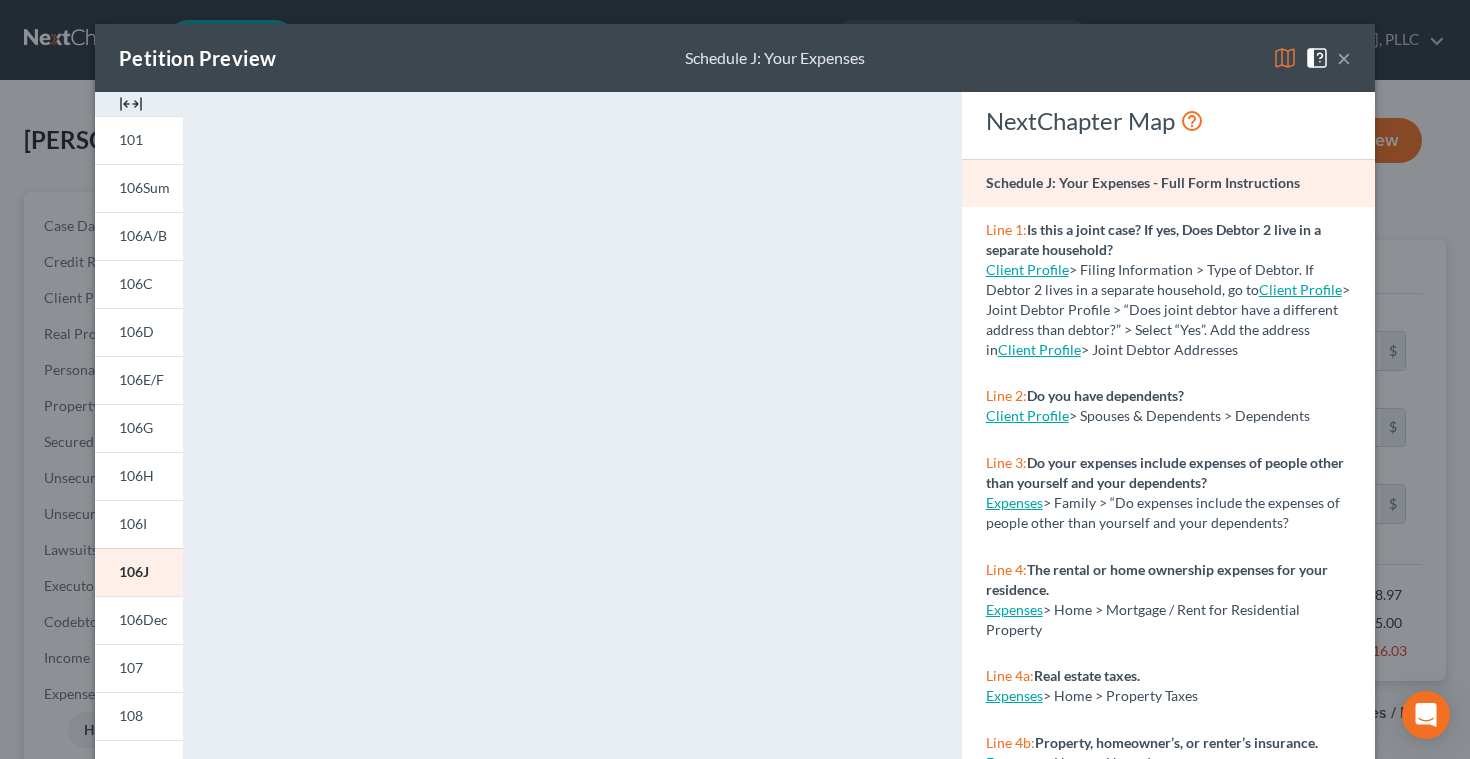 click on "×" at bounding box center (1344, 58) 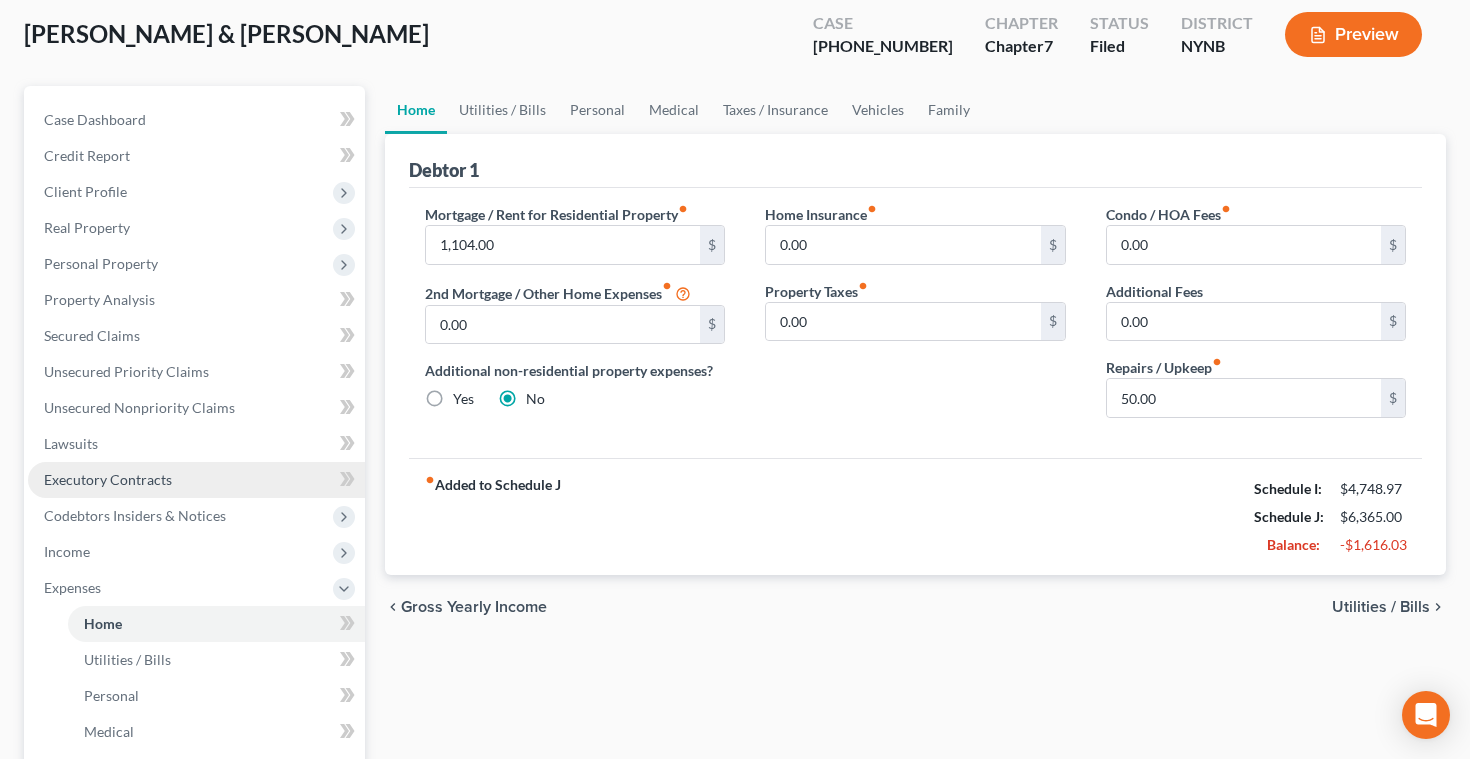 scroll, scrollTop: 119, scrollLeft: 0, axis: vertical 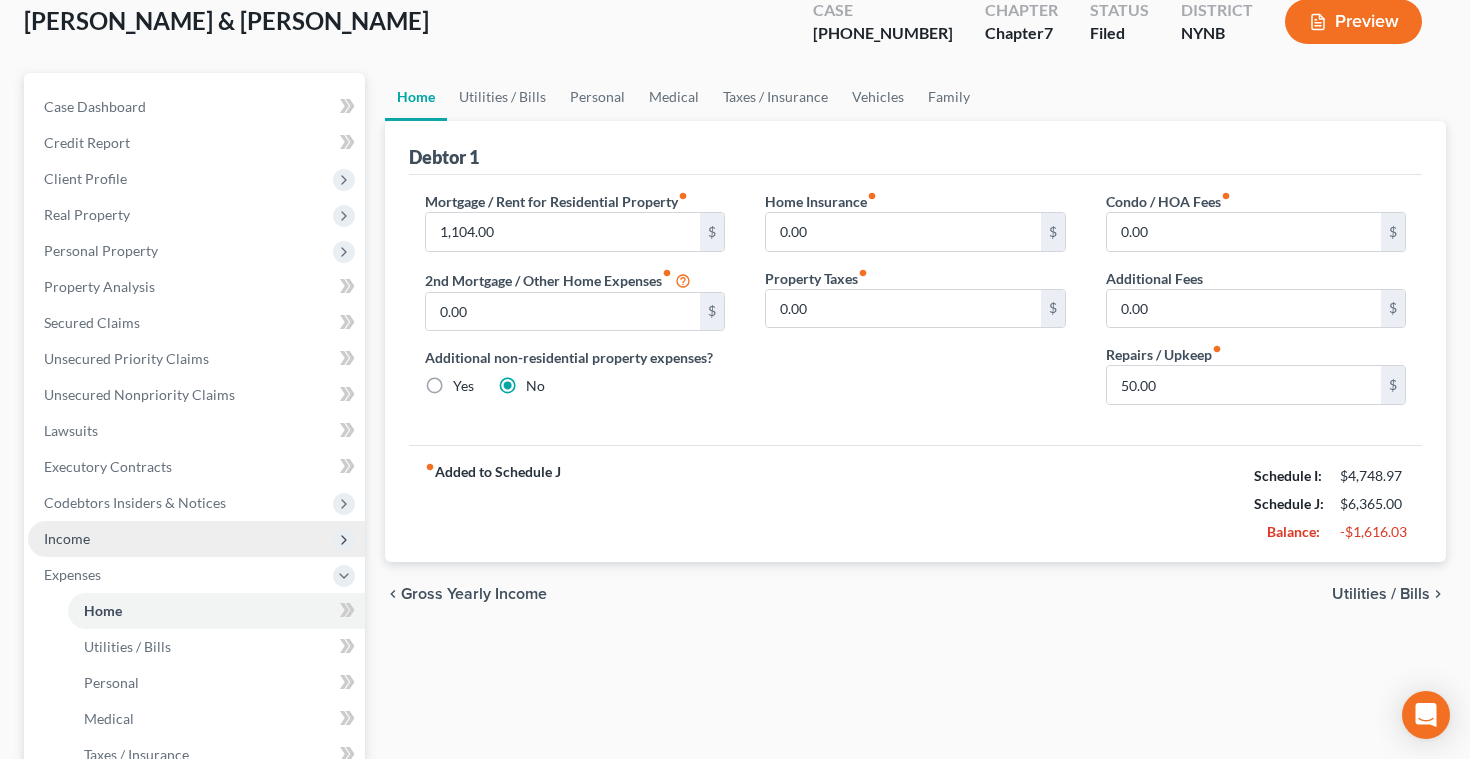 click on "Income" at bounding box center [67, 538] 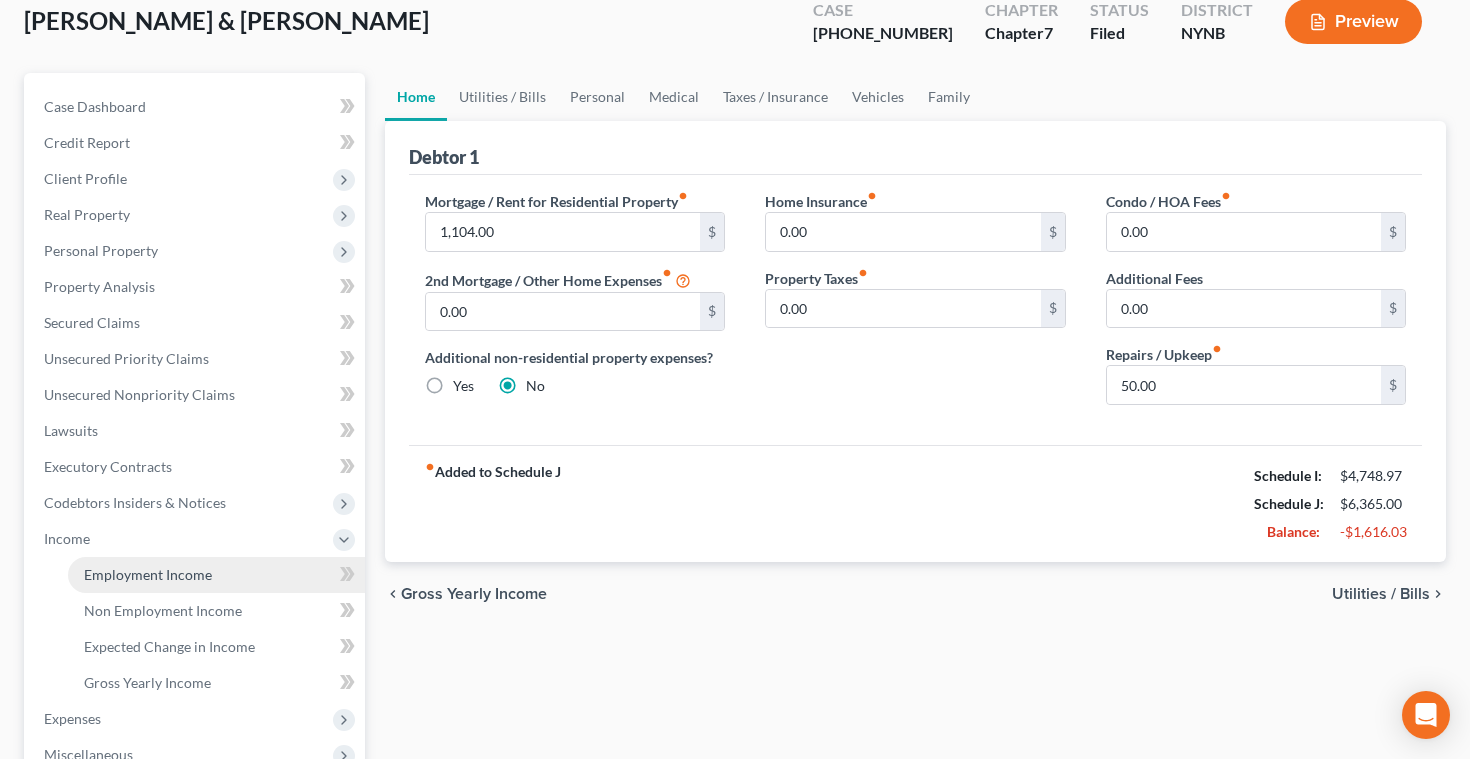 click on "Employment Income" at bounding box center [148, 574] 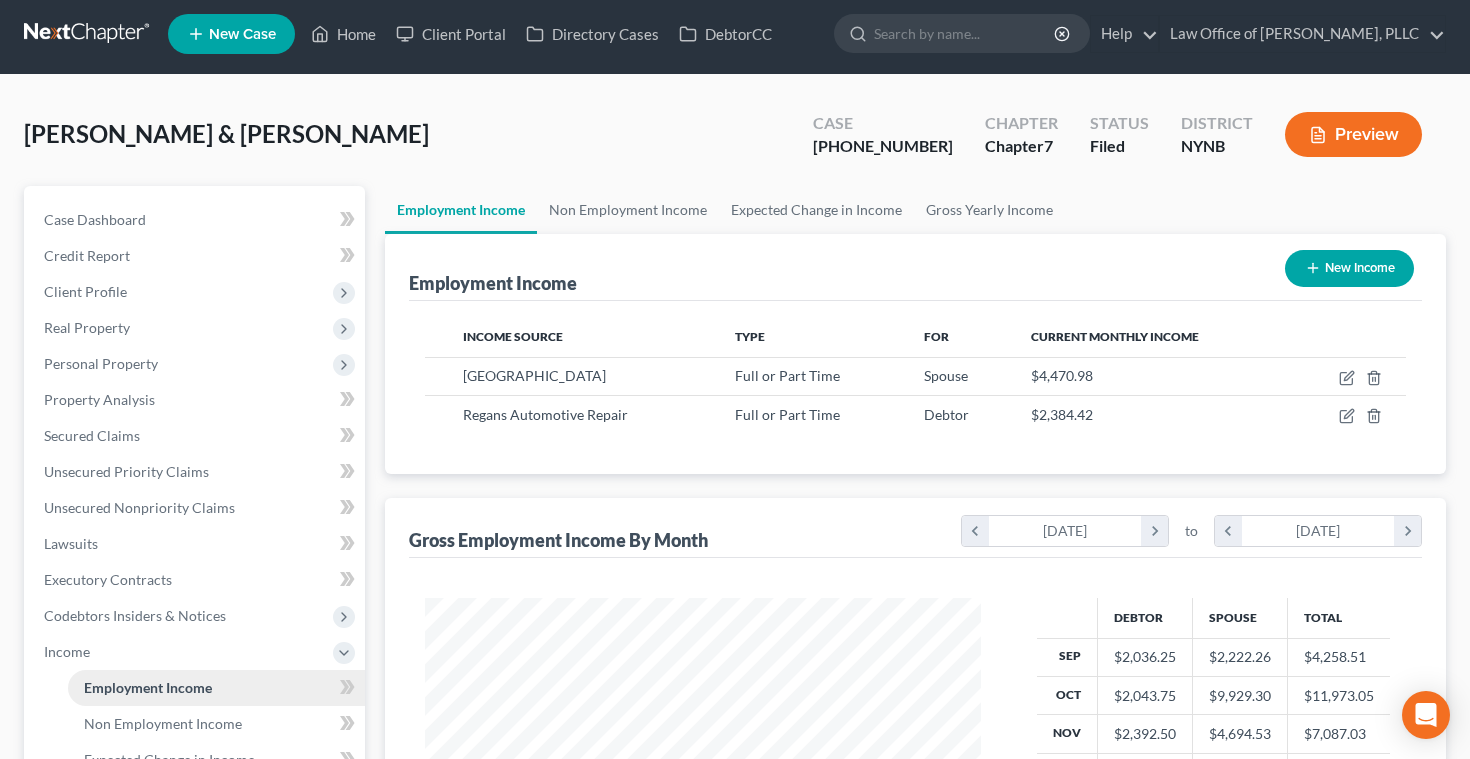 scroll, scrollTop: 0, scrollLeft: 0, axis: both 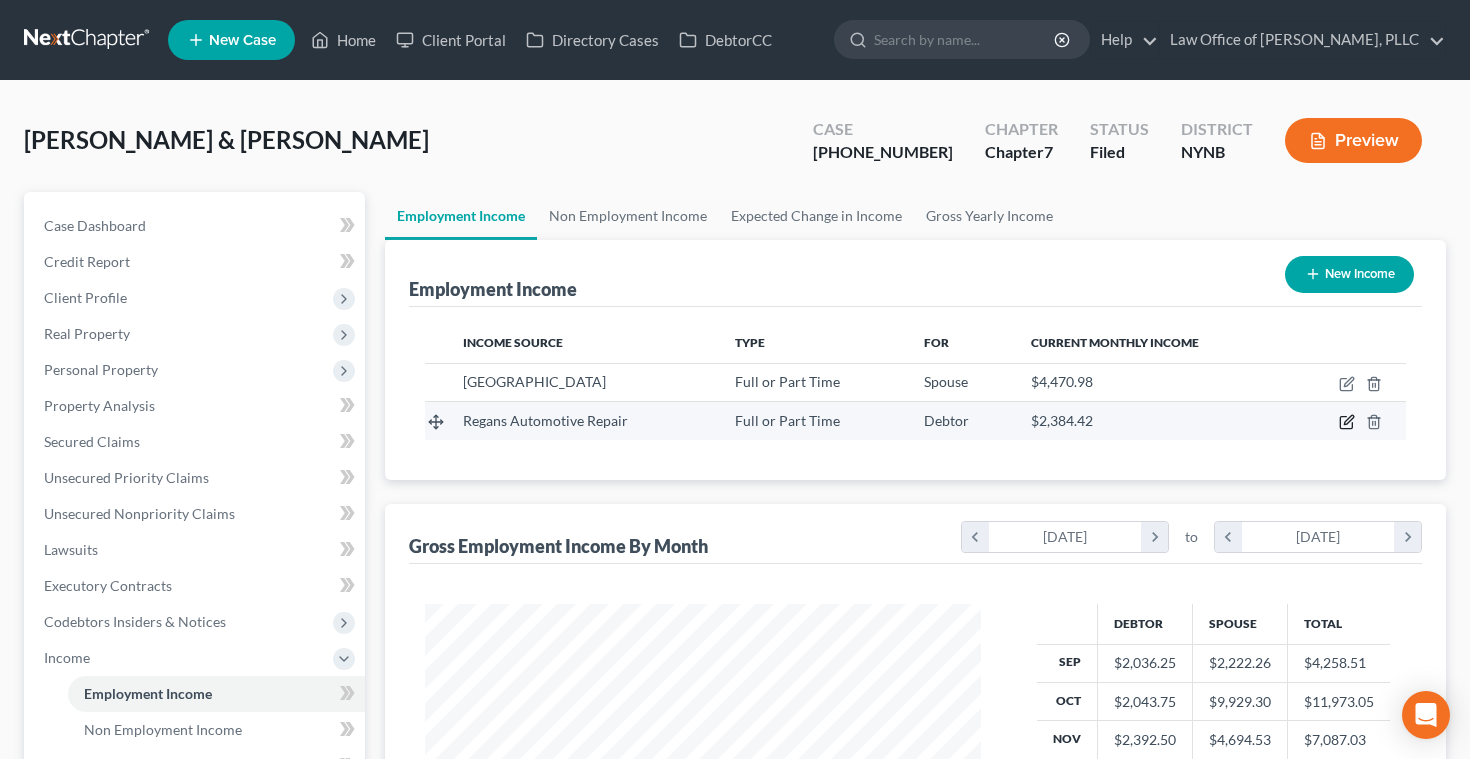 click 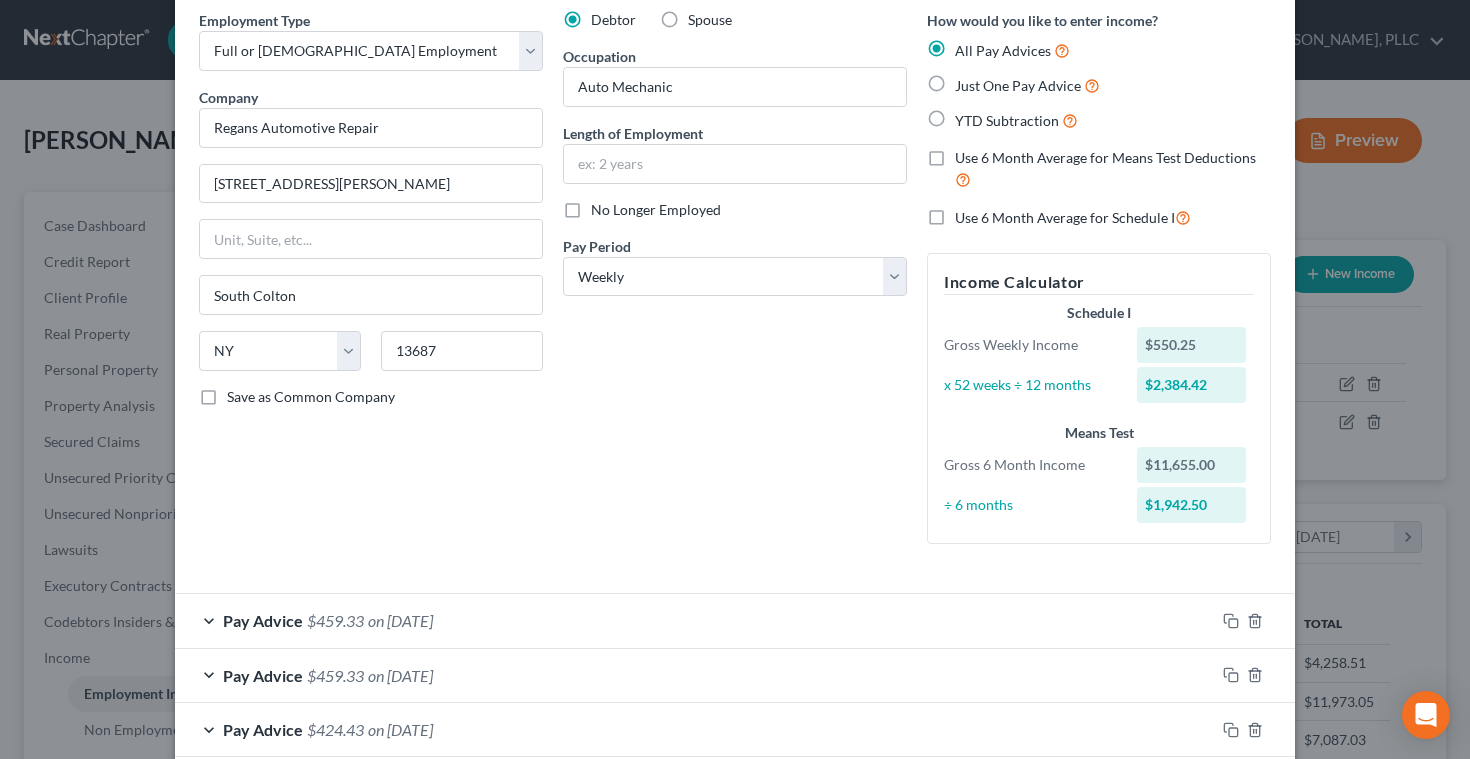 scroll, scrollTop: 119, scrollLeft: 0, axis: vertical 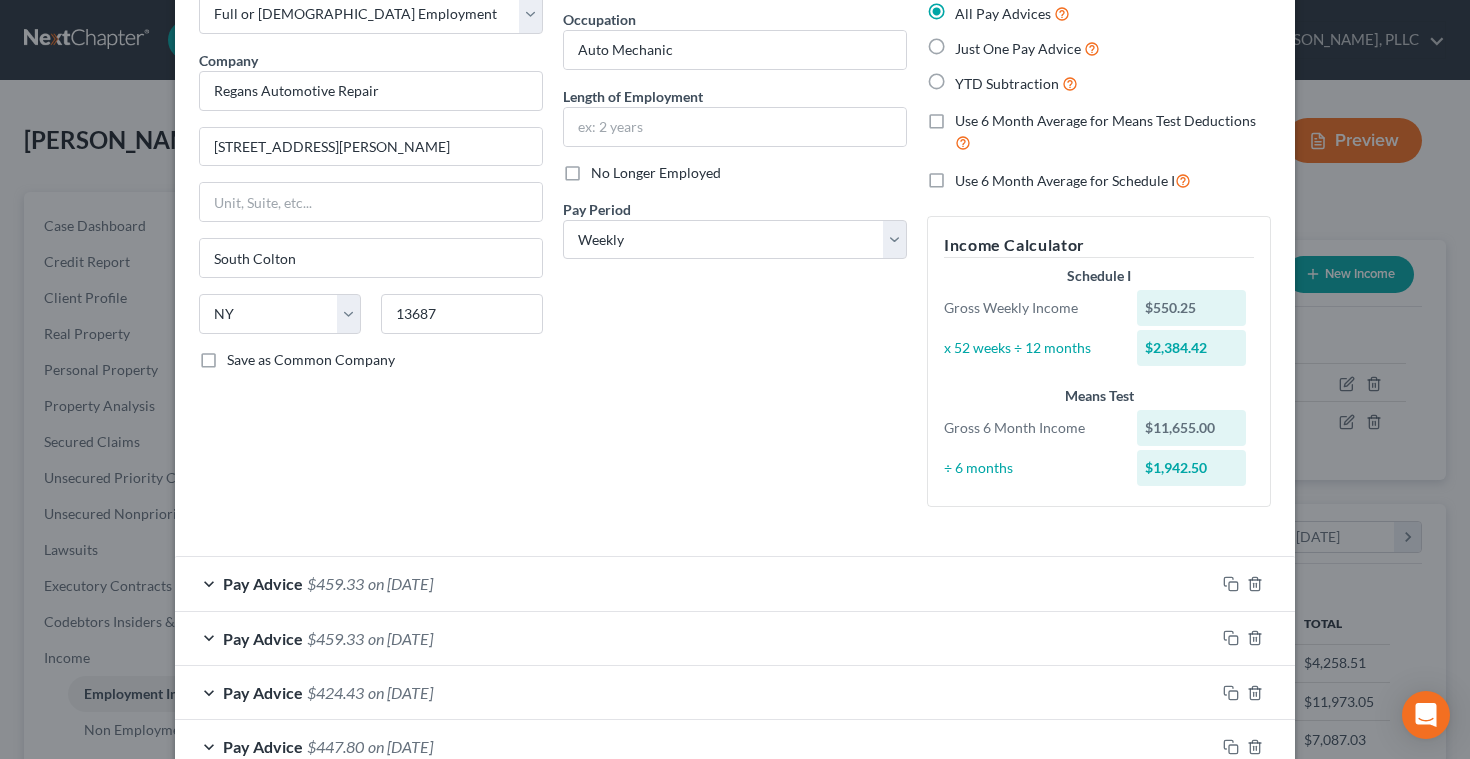 click on "on [DATE]" at bounding box center (400, 583) 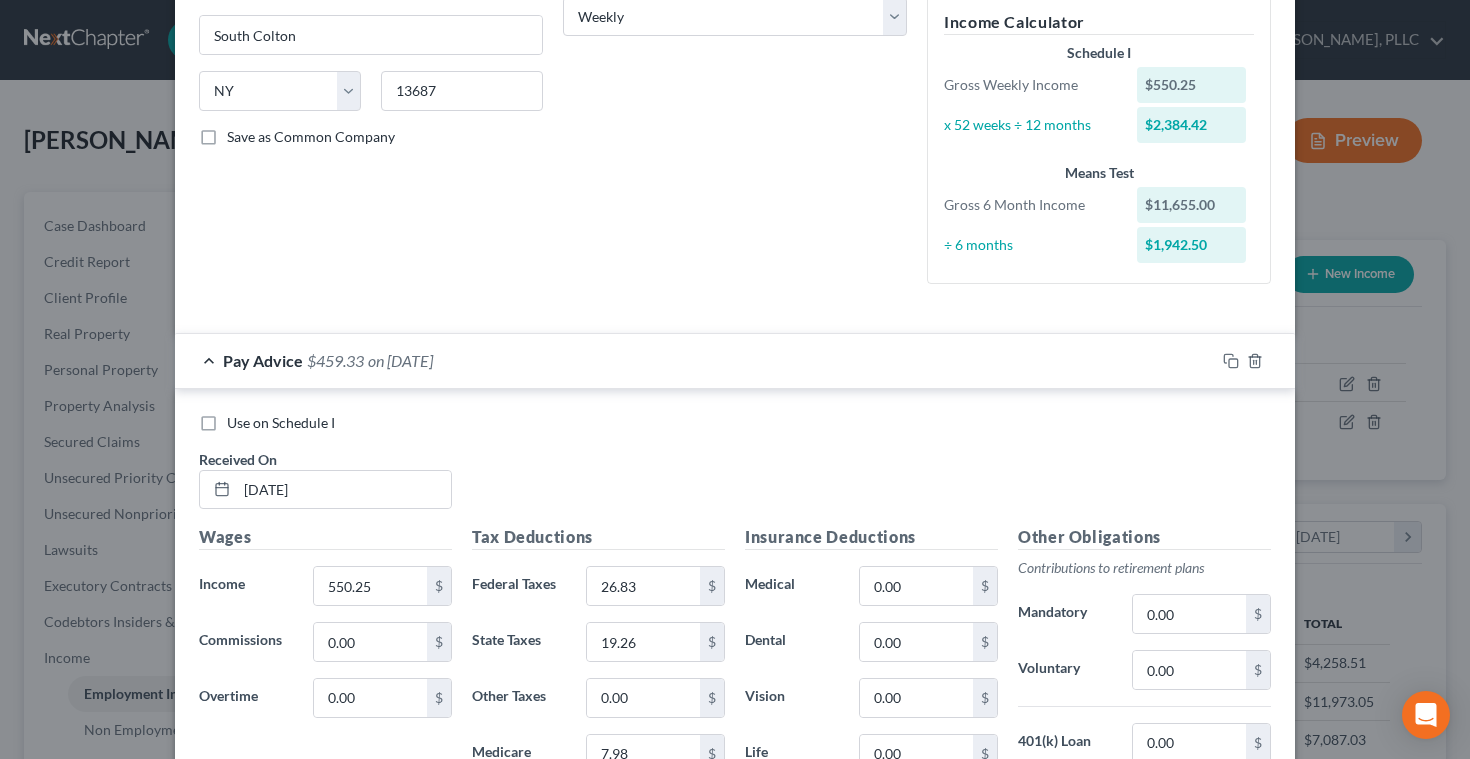 scroll, scrollTop: 383, scrollLeft: 0, axis: vertical 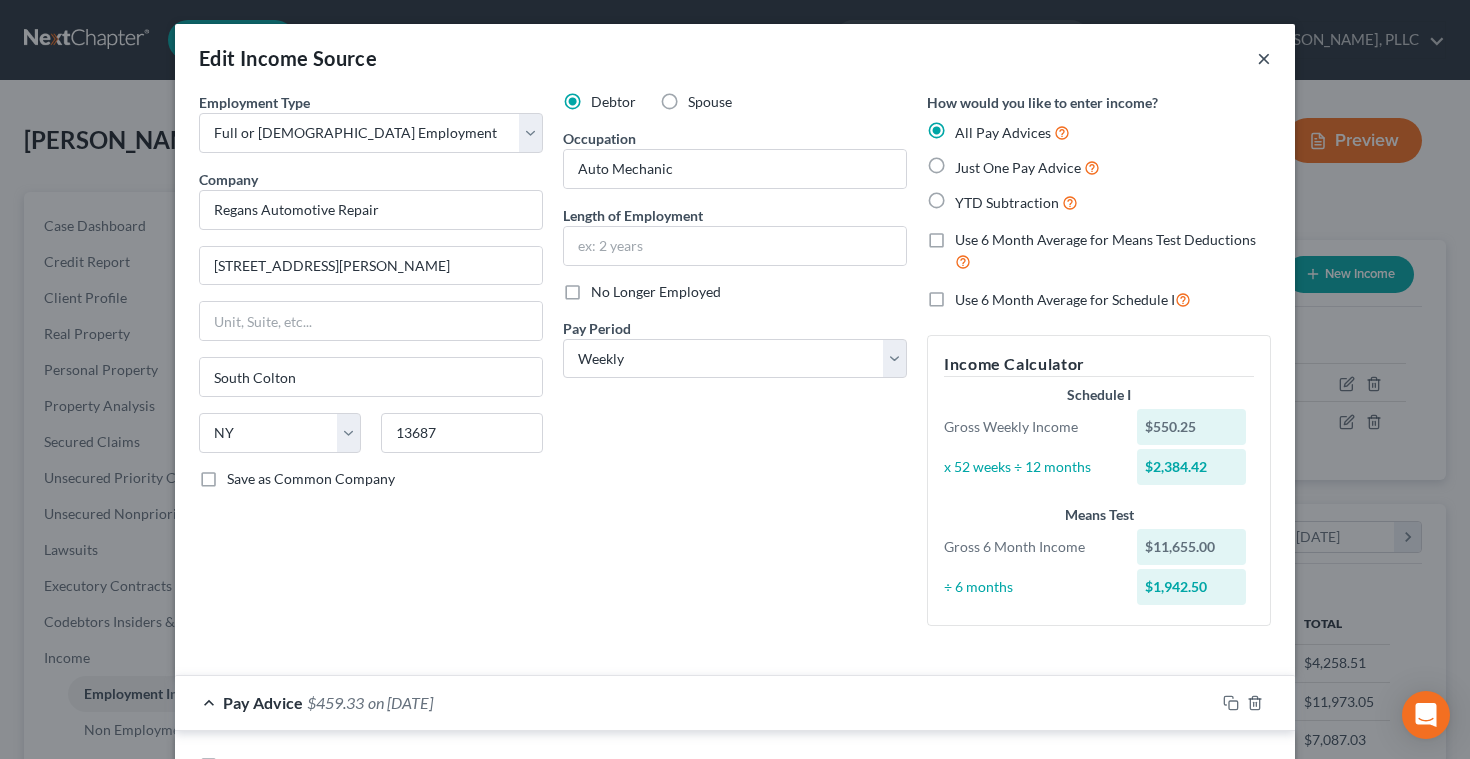 click on "×" at bounding box center [1264, 58] 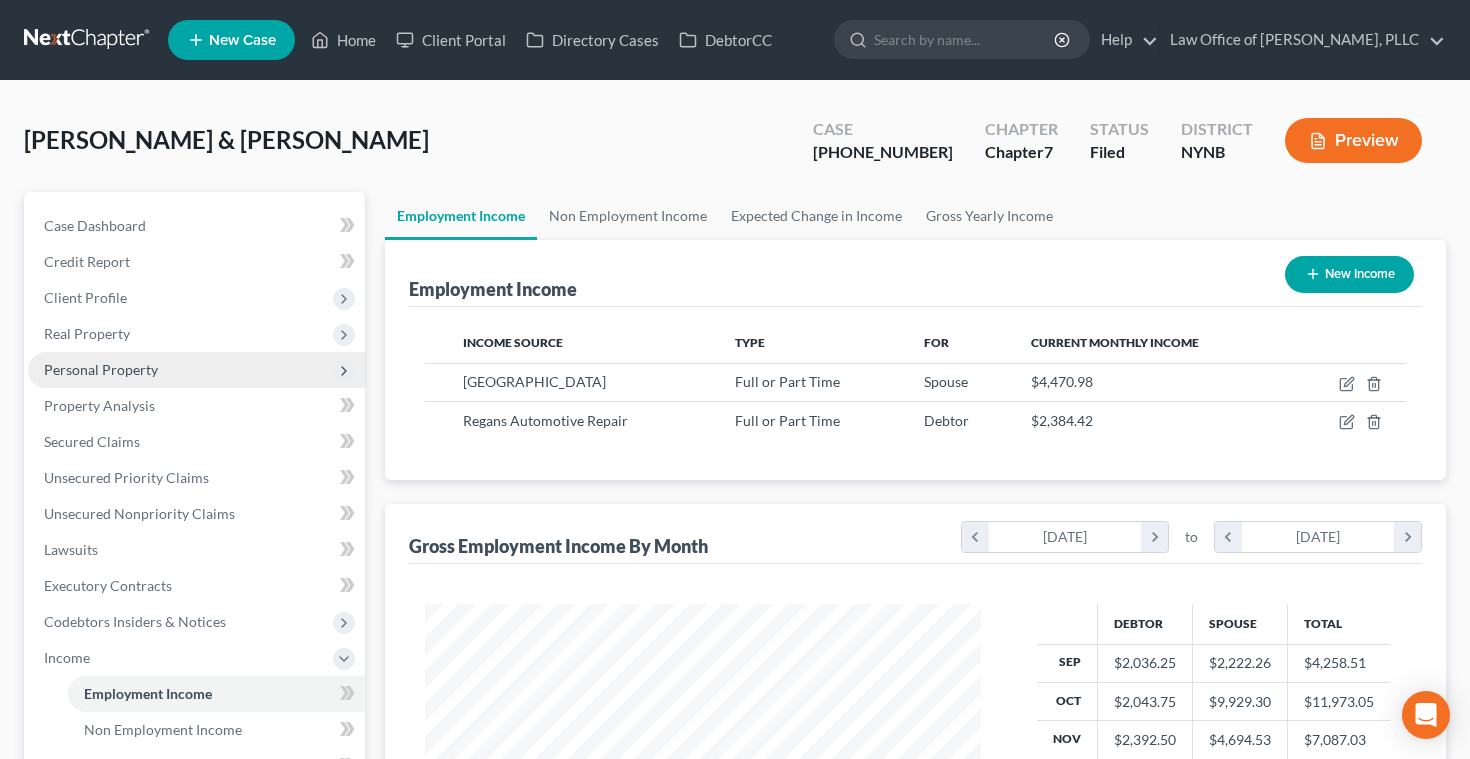 click on "Personal Property" at bounding box center (101, 369) 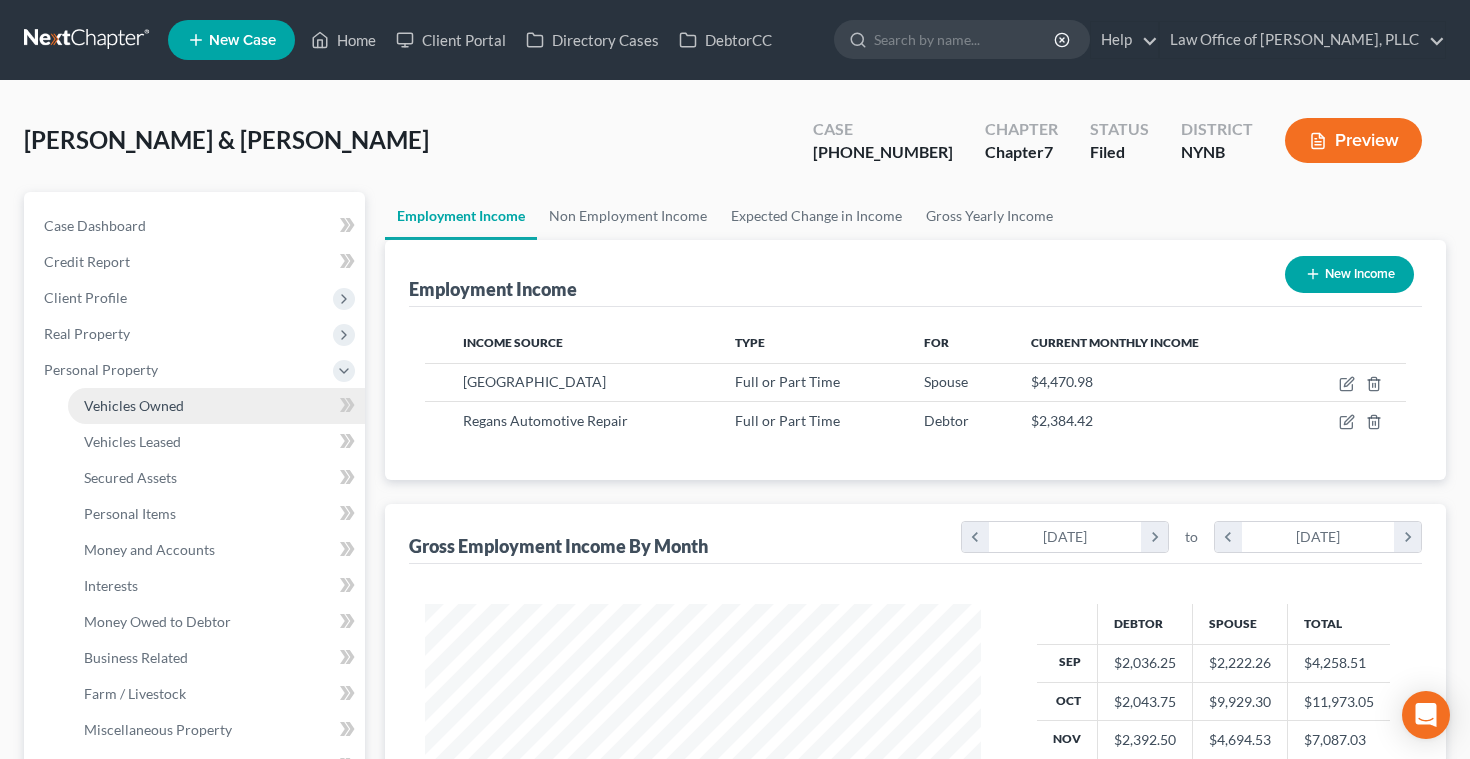 click on "Vehicles Owned" at bounding box center [134, 405] 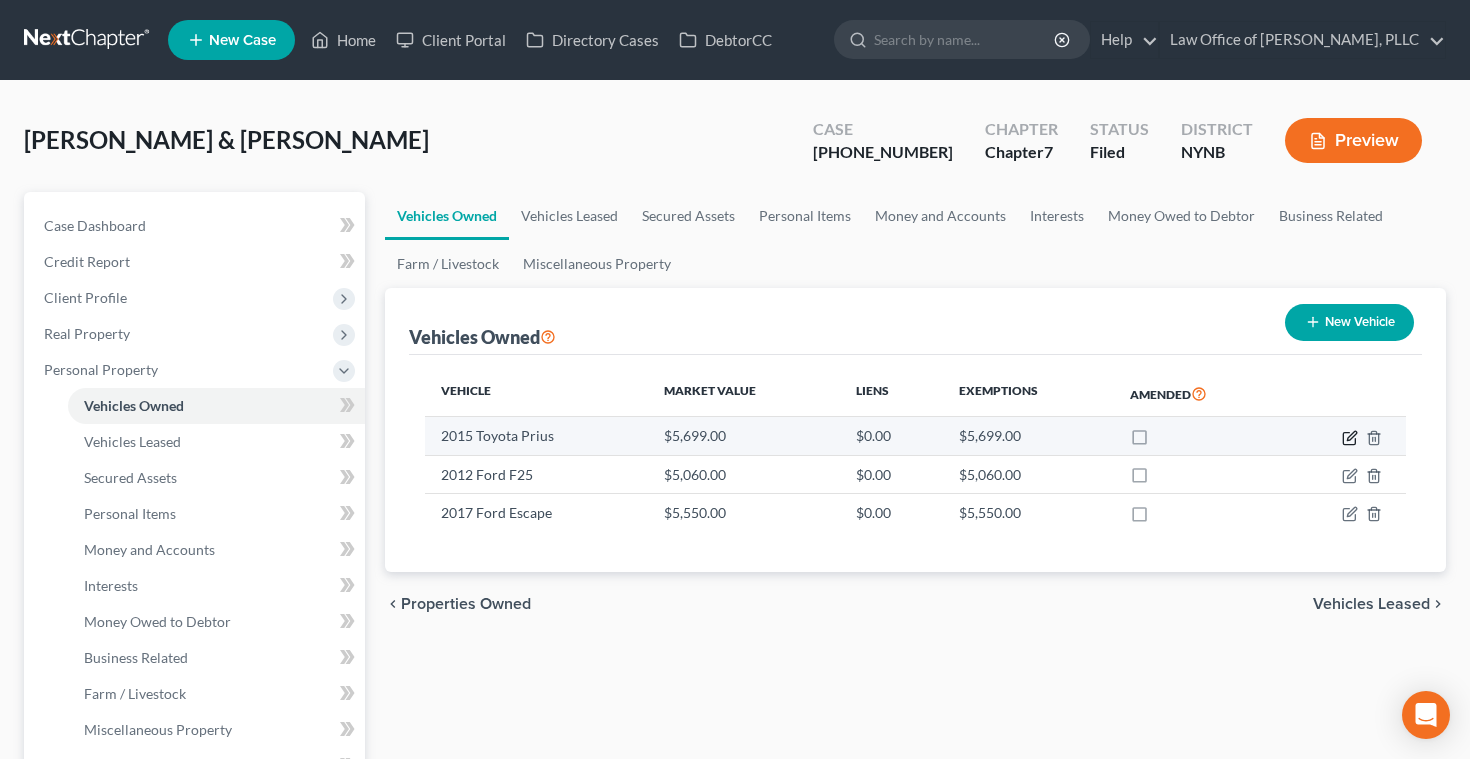 click 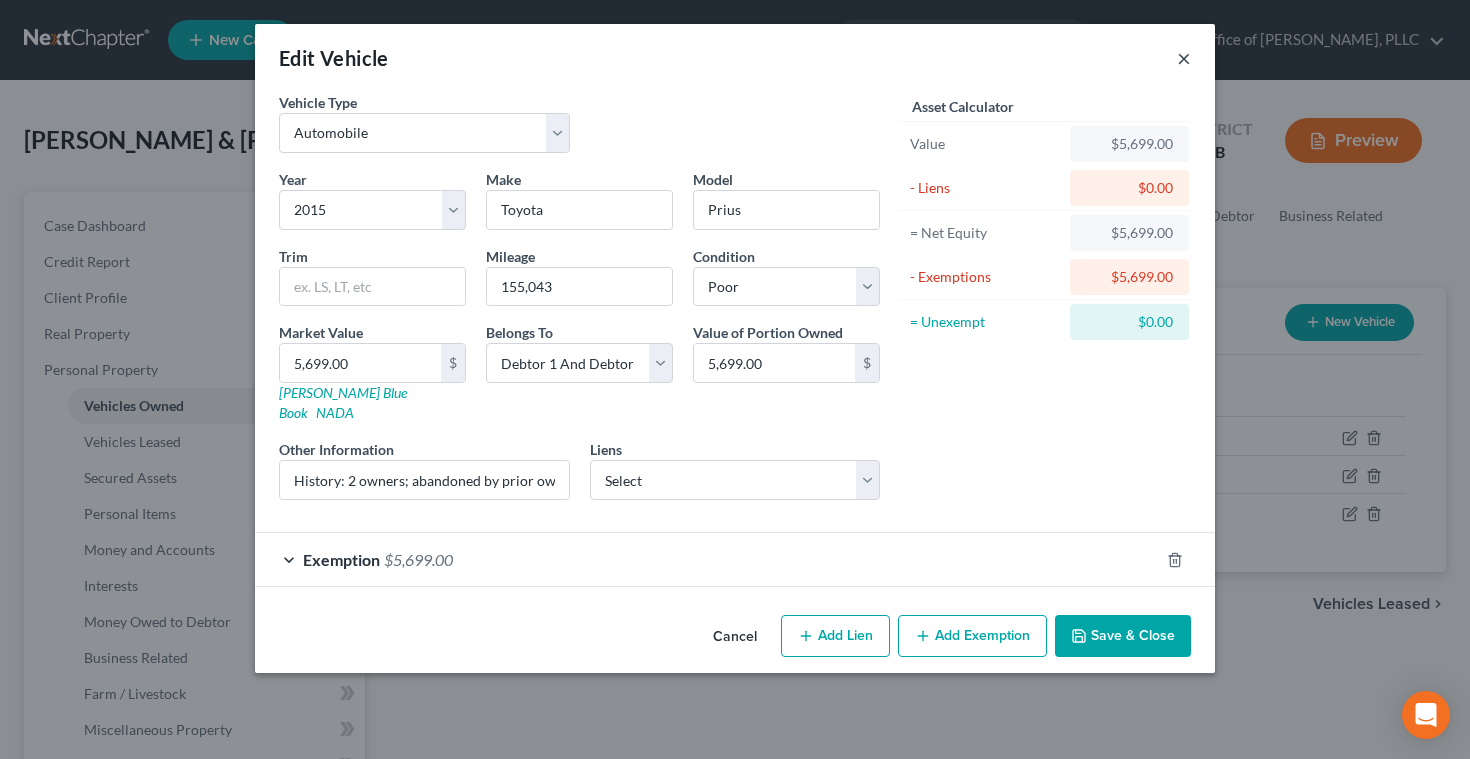 click on "×" at bounding box center (1184, 58) 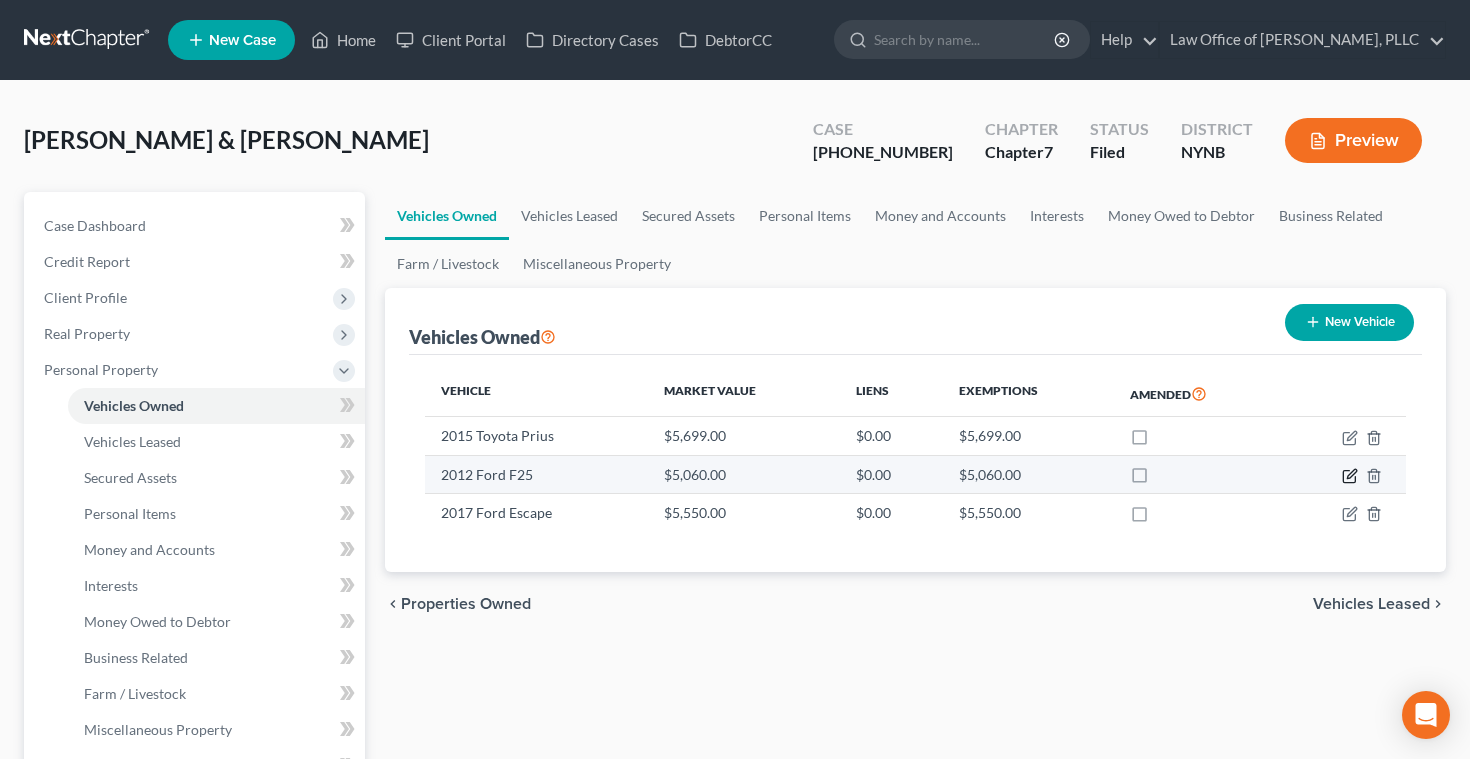 click 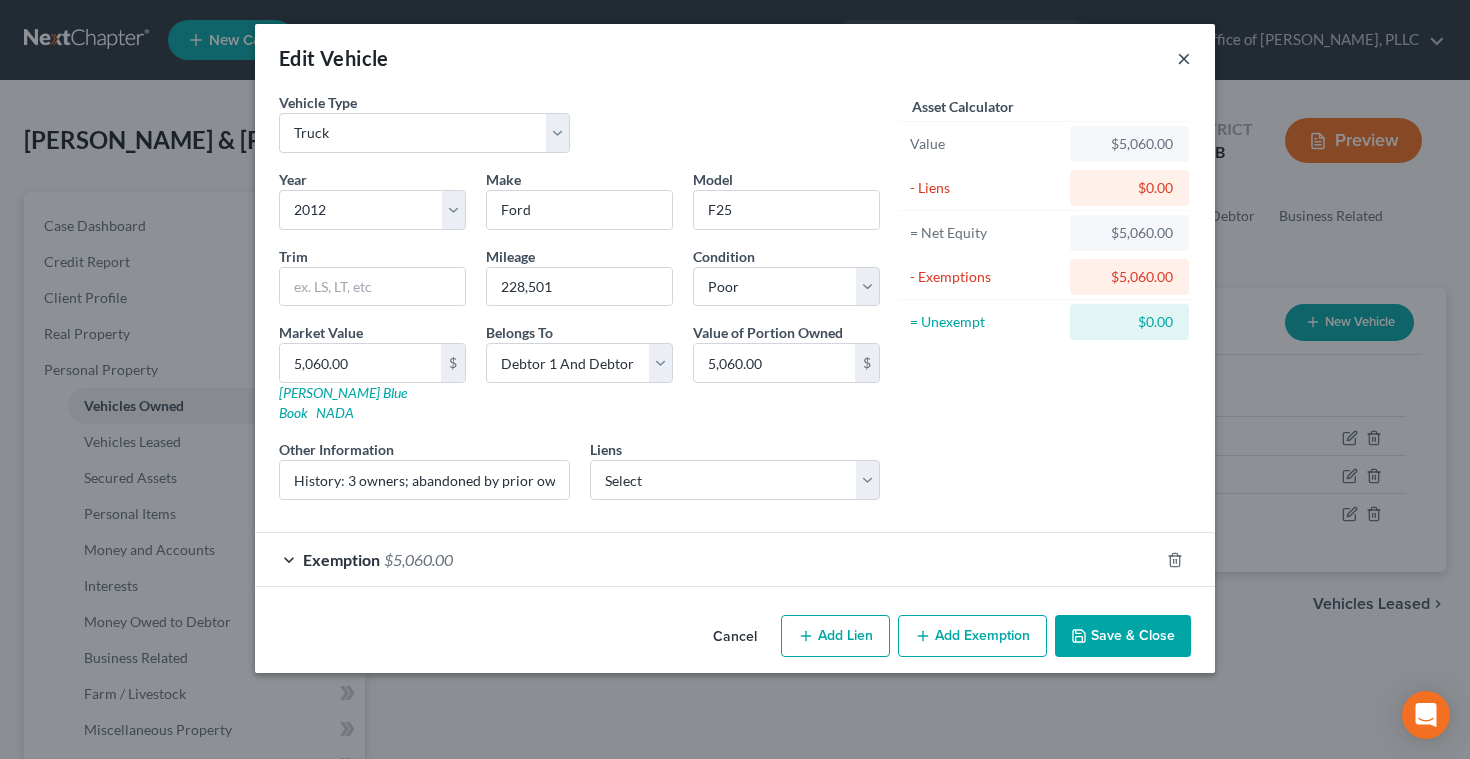click on "×" at bounding box center (1184, 58) 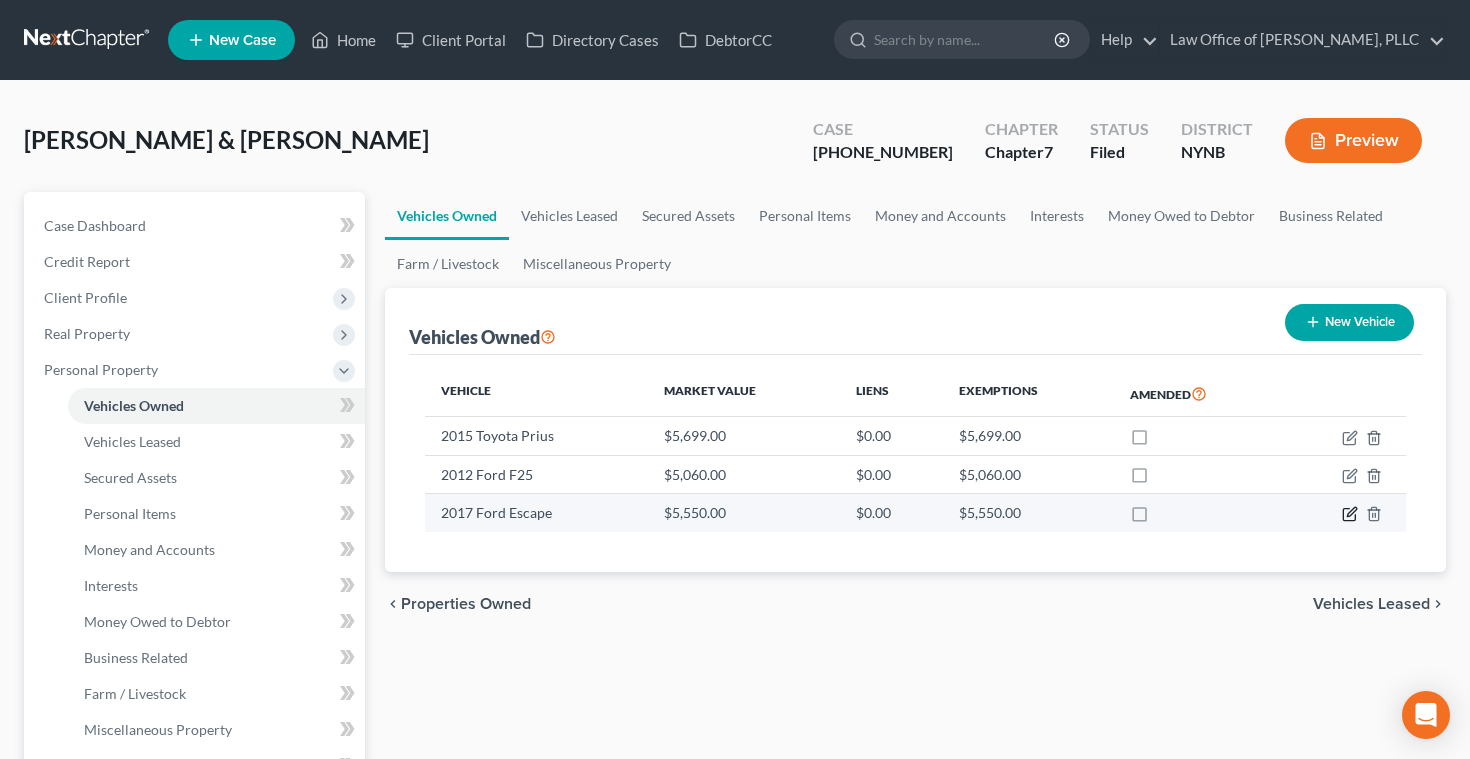 click 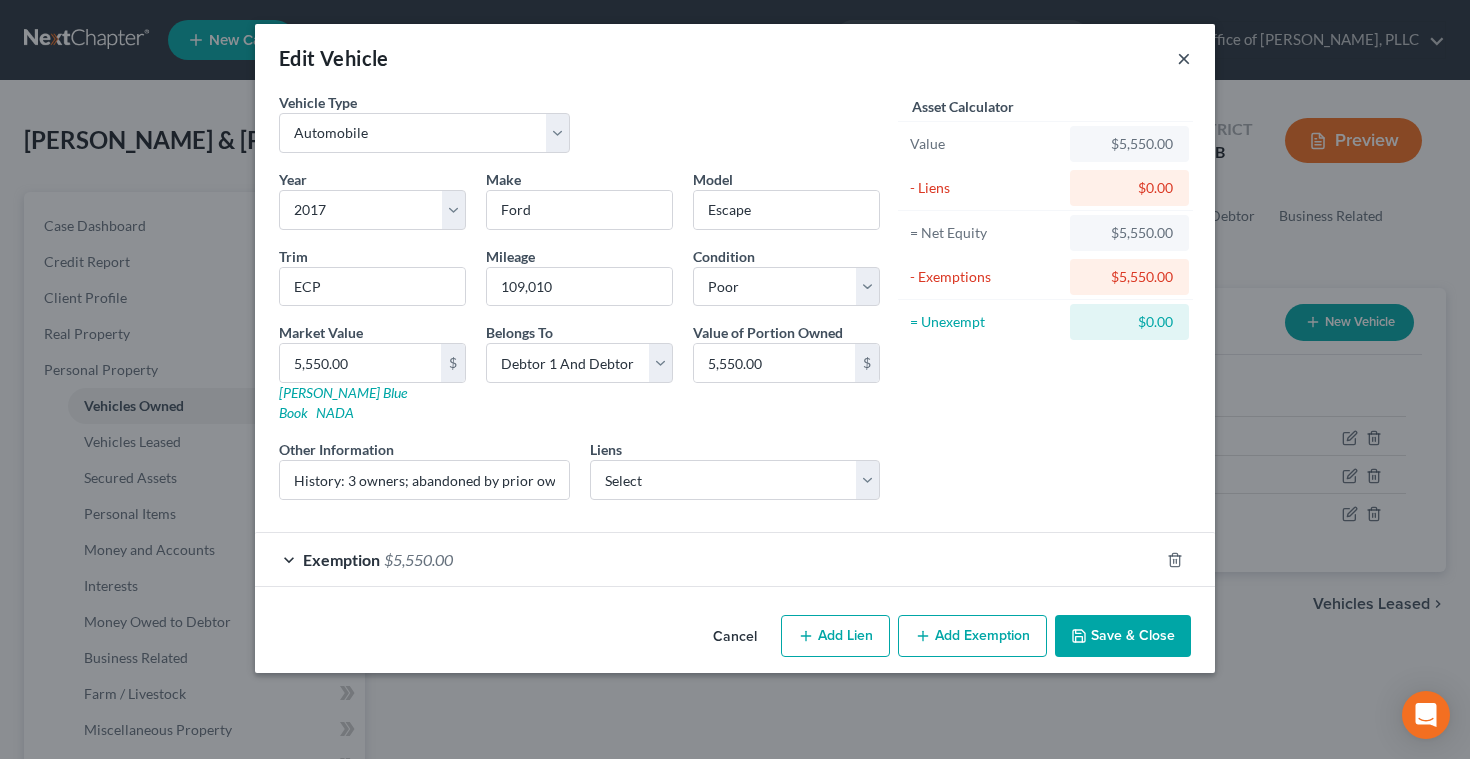 click on "×" at bounding box center [1184, 58] 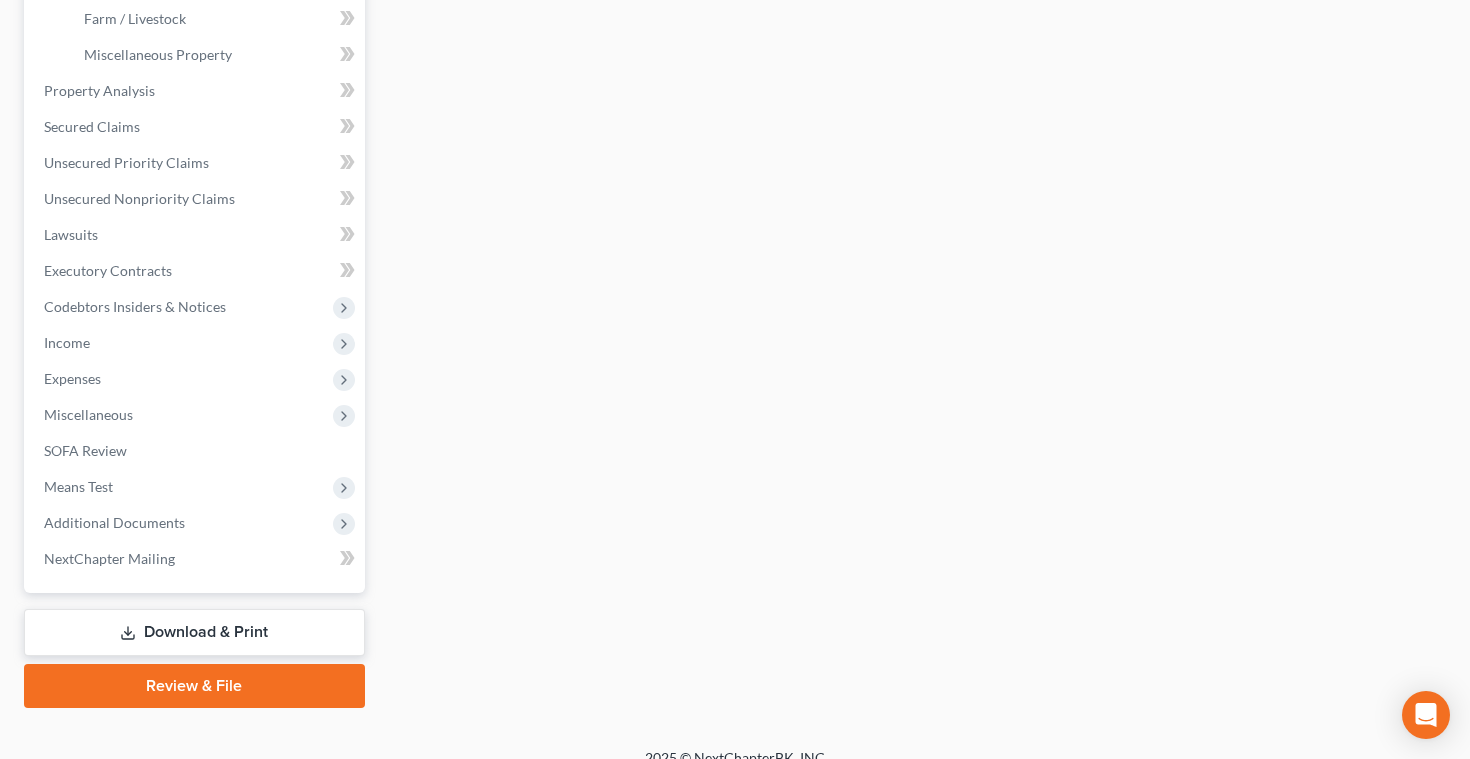 scroll, scrollTop: 698, scrollLeft: 0, axis: vertical 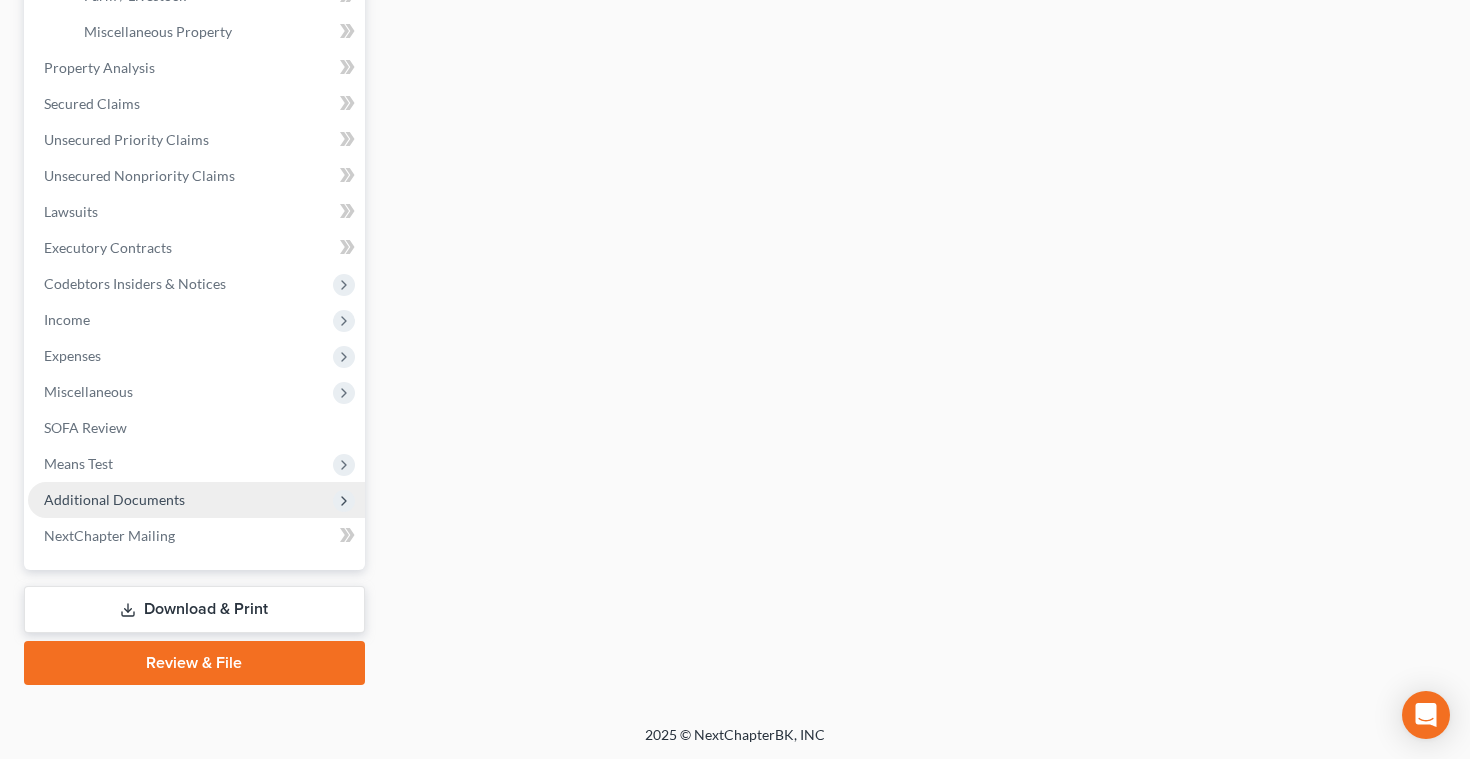 click on "Additional Documents" at bounding box center (196, 500) 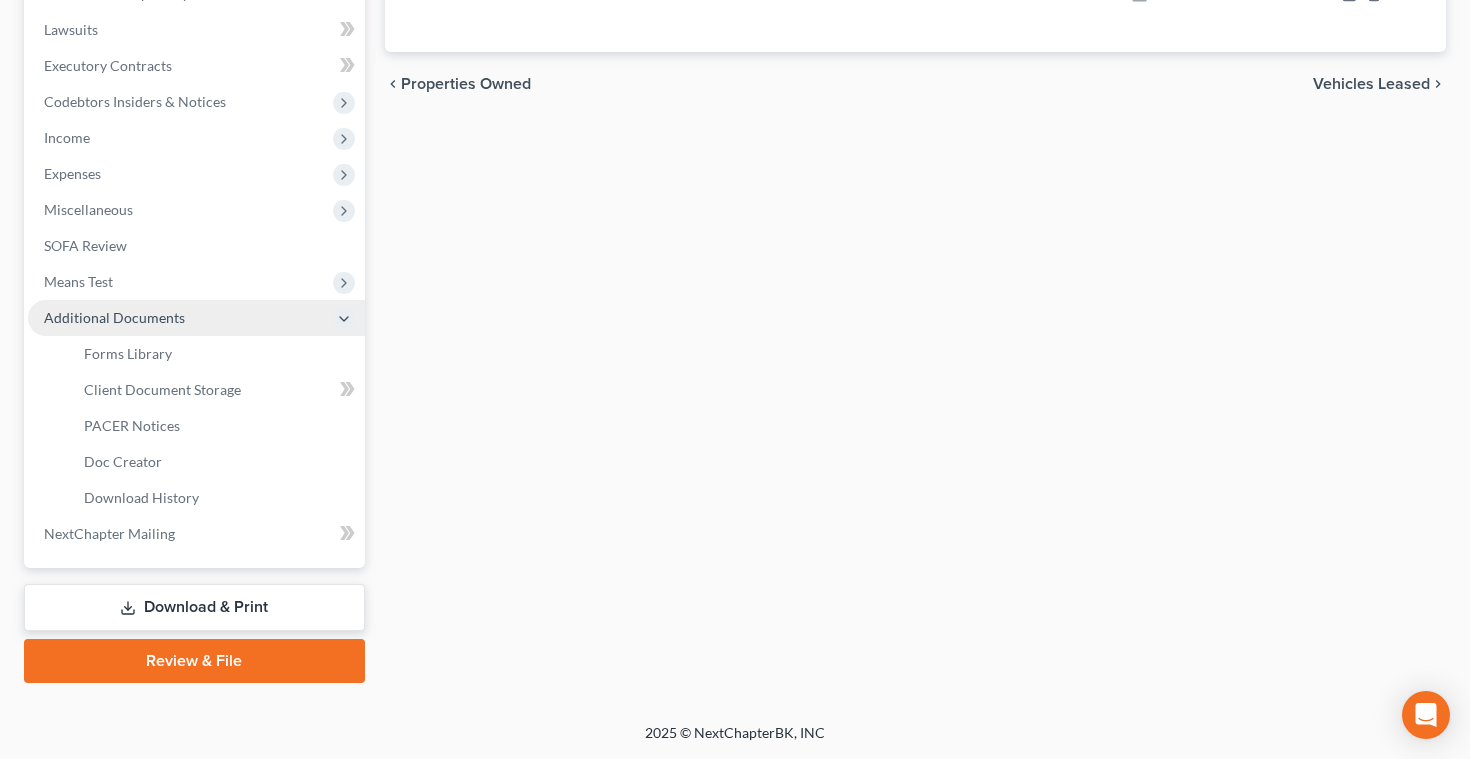 scroll, scrollTop: 518, scrollLeft: 0, axis: vertical 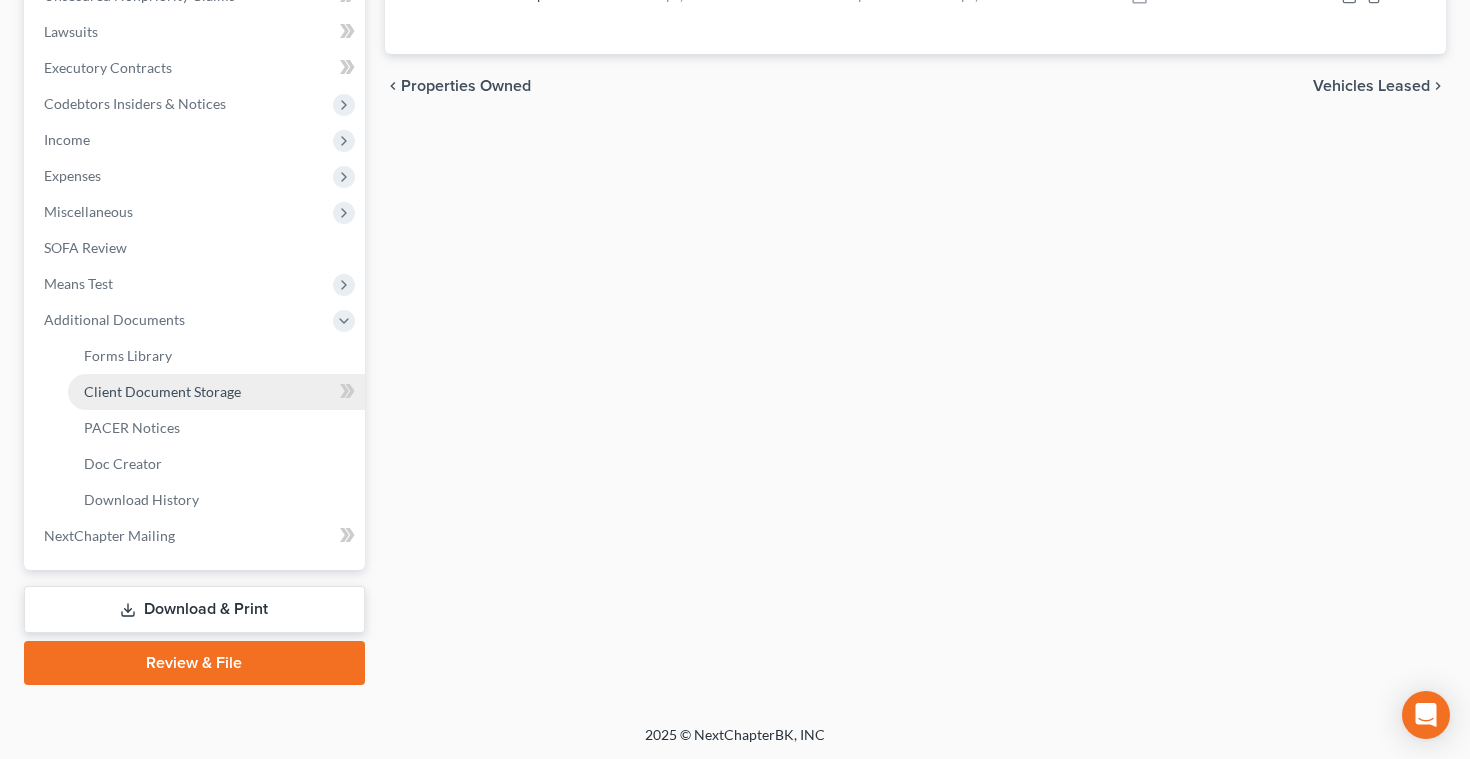 click on "Client Document Storage" at bounding box center (162, 391) 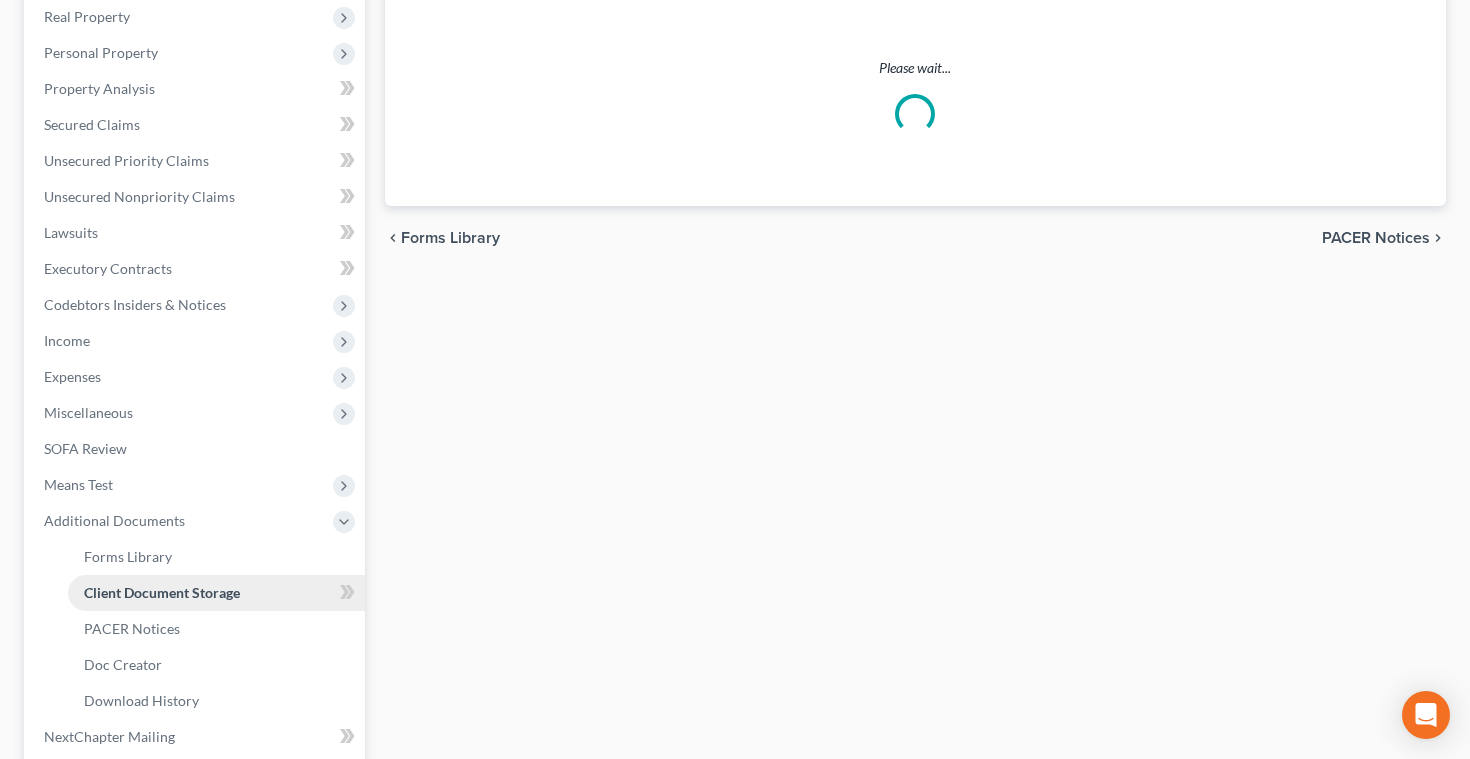 scroll, scrollTop: 131, scrollLeft: 0, axis: vertical 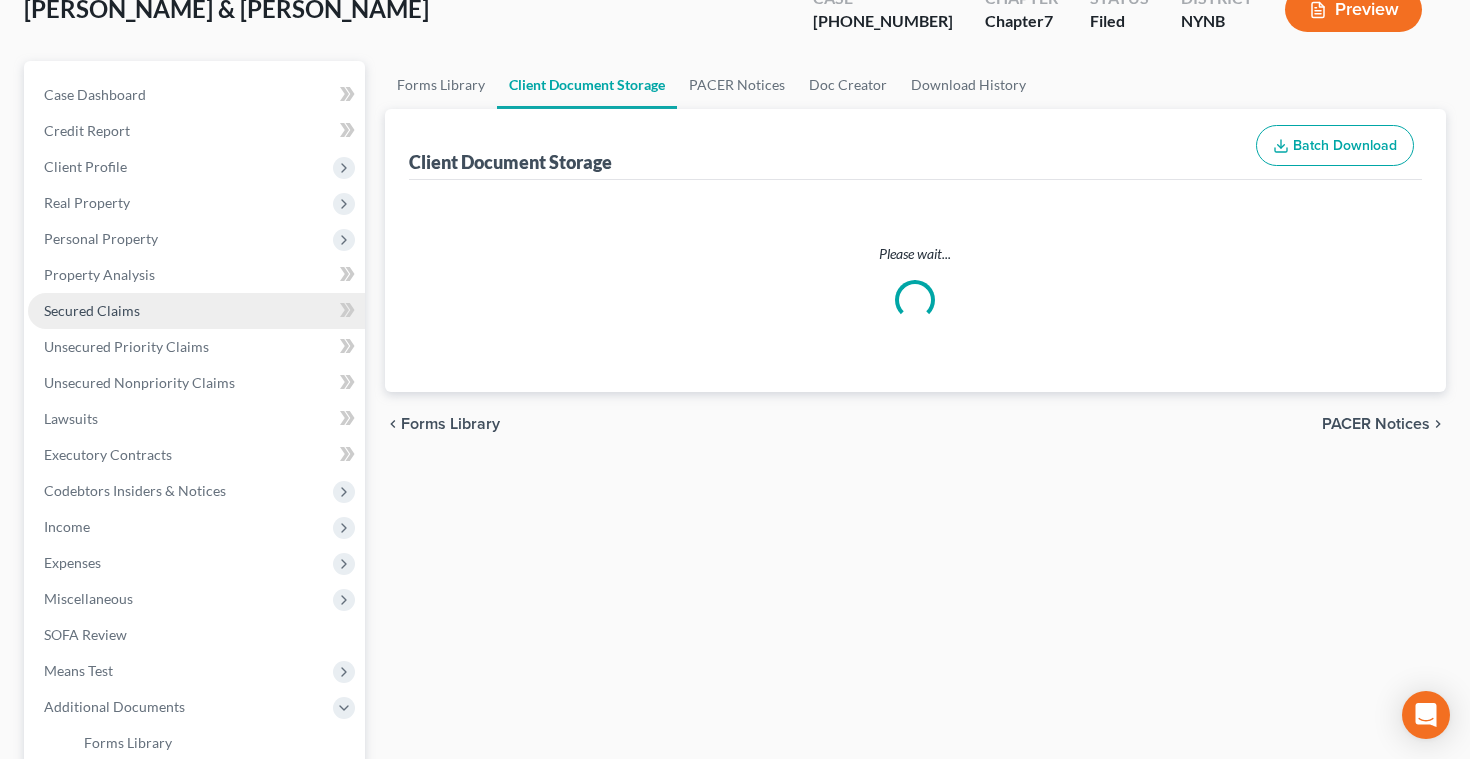 select on "1" 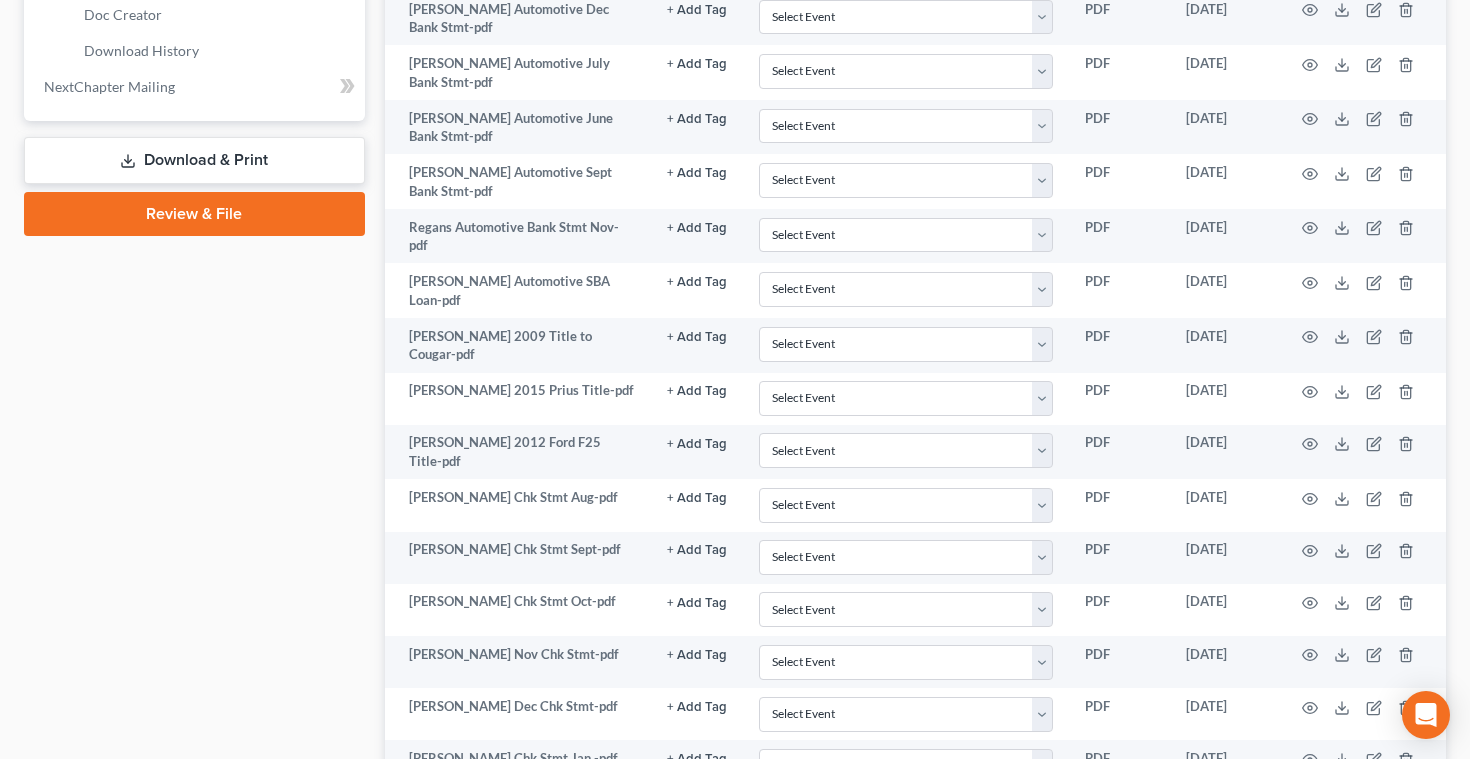 scroll, scrollTop: 970, scrollLeft: 0, axis: vertical 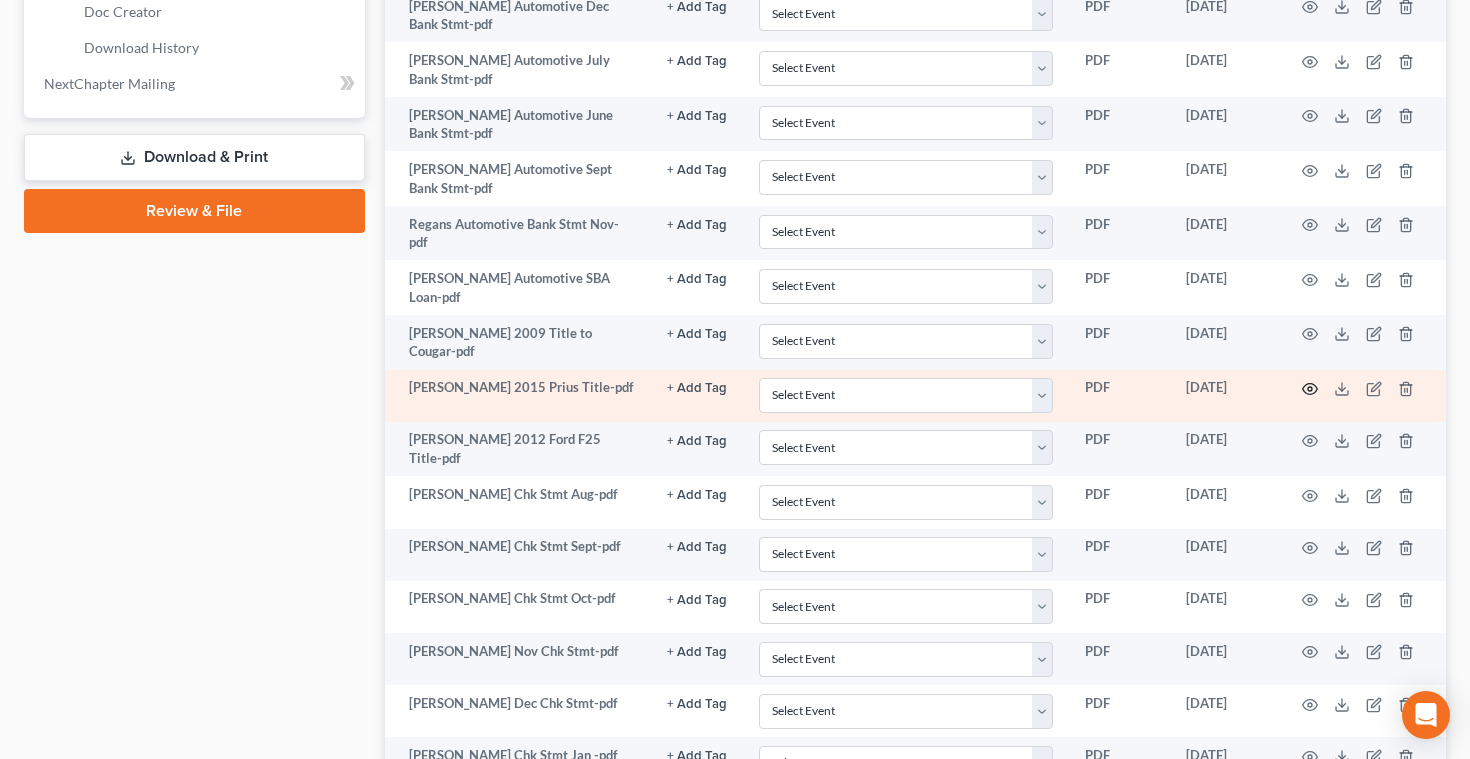 click 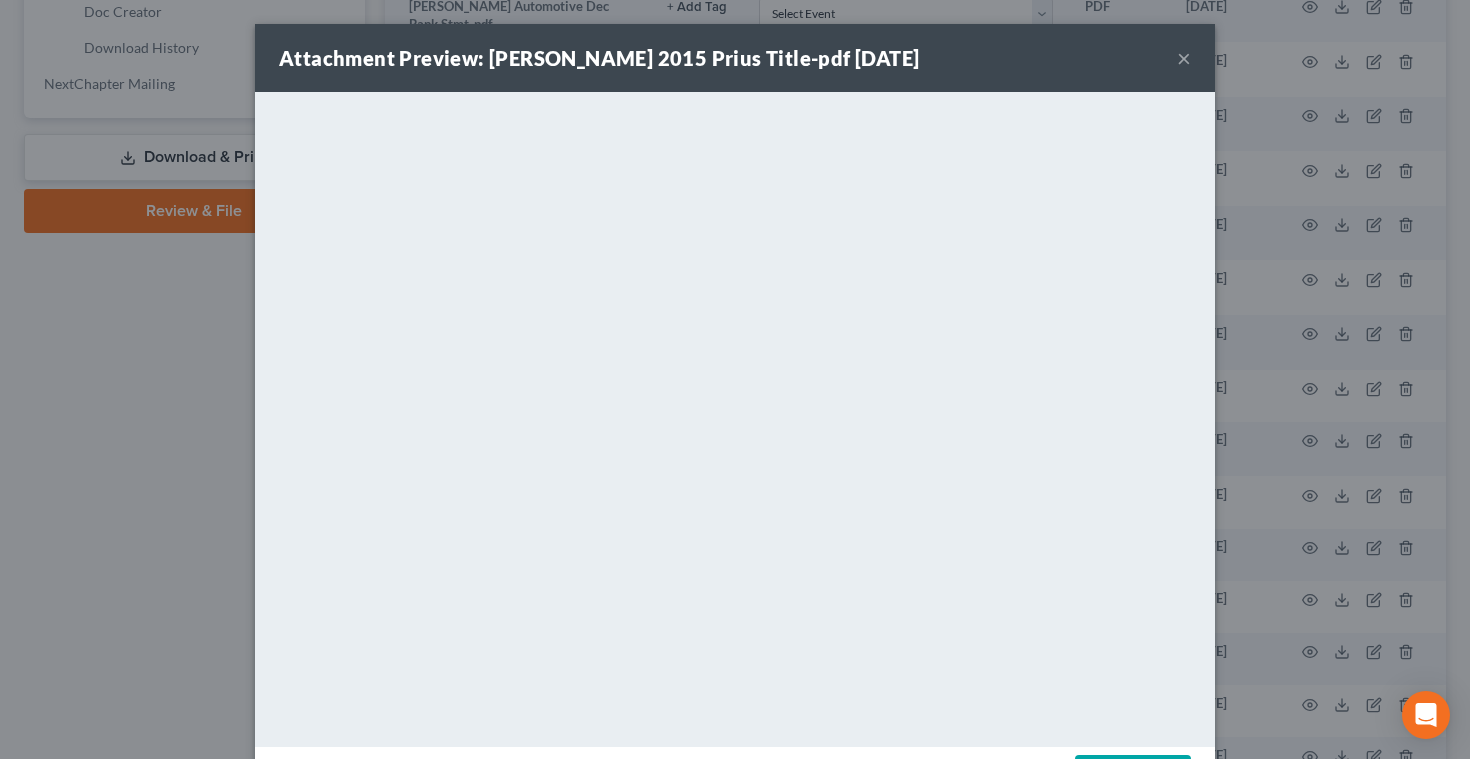 click on "×" at bounding box center (1184, 58) 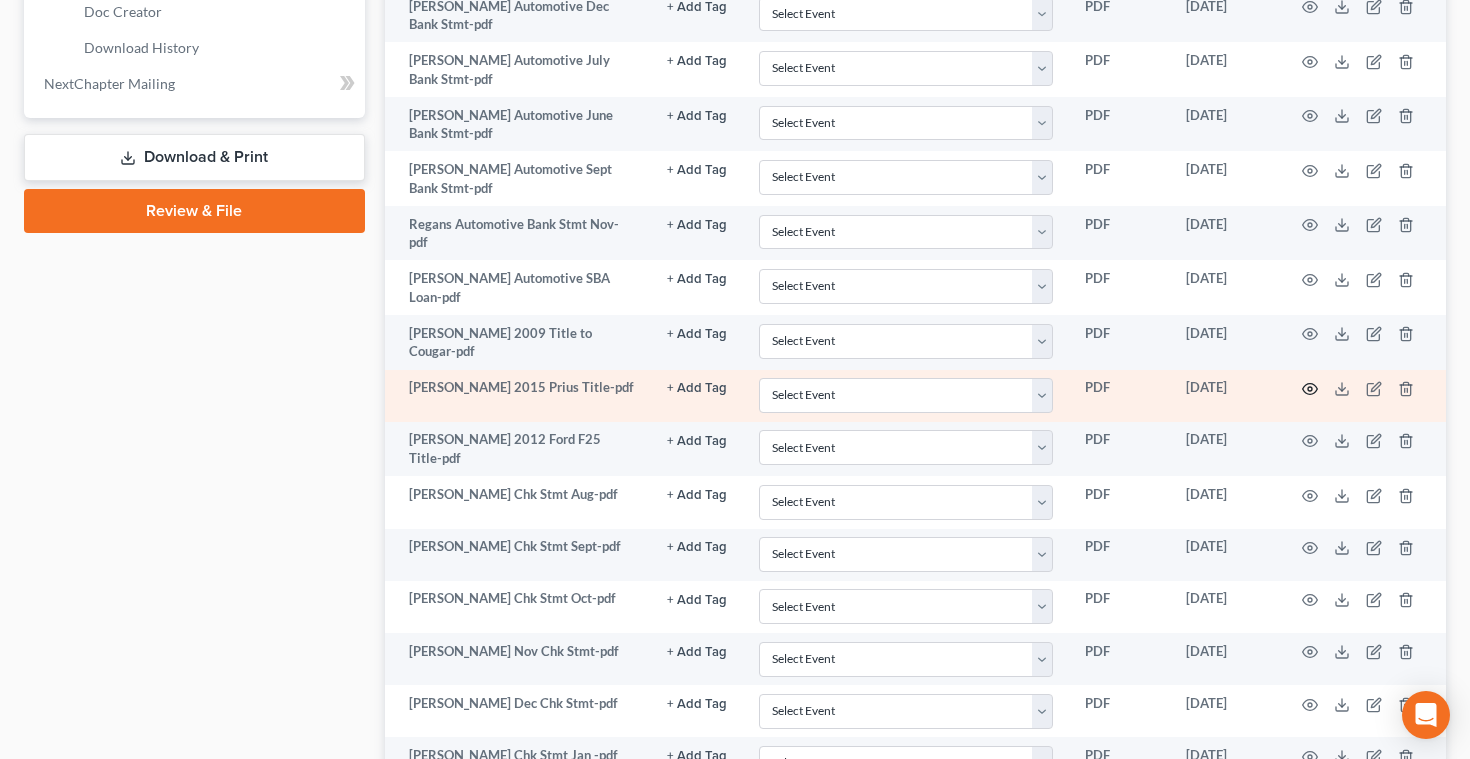 click 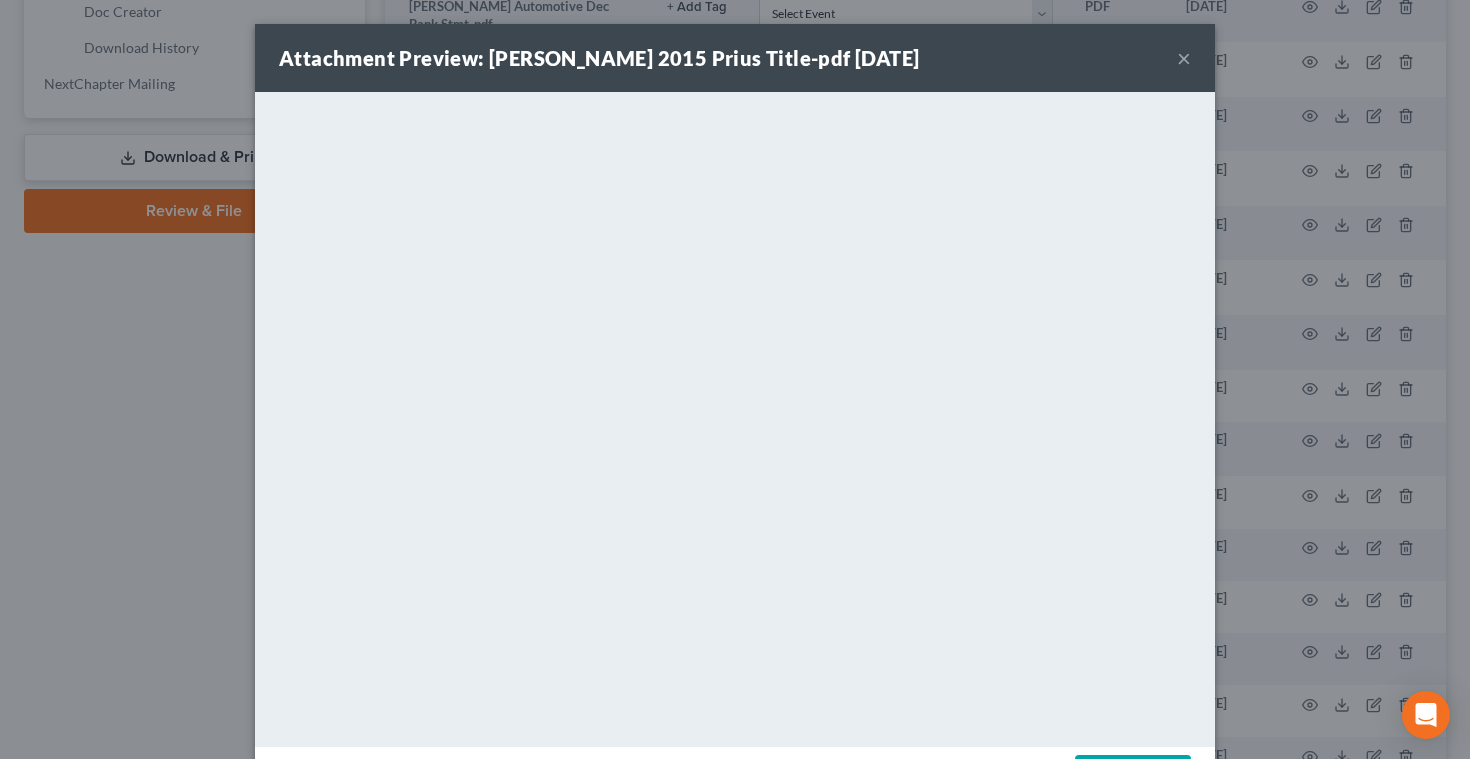 click on "×" at bounding box center [1184, 58] 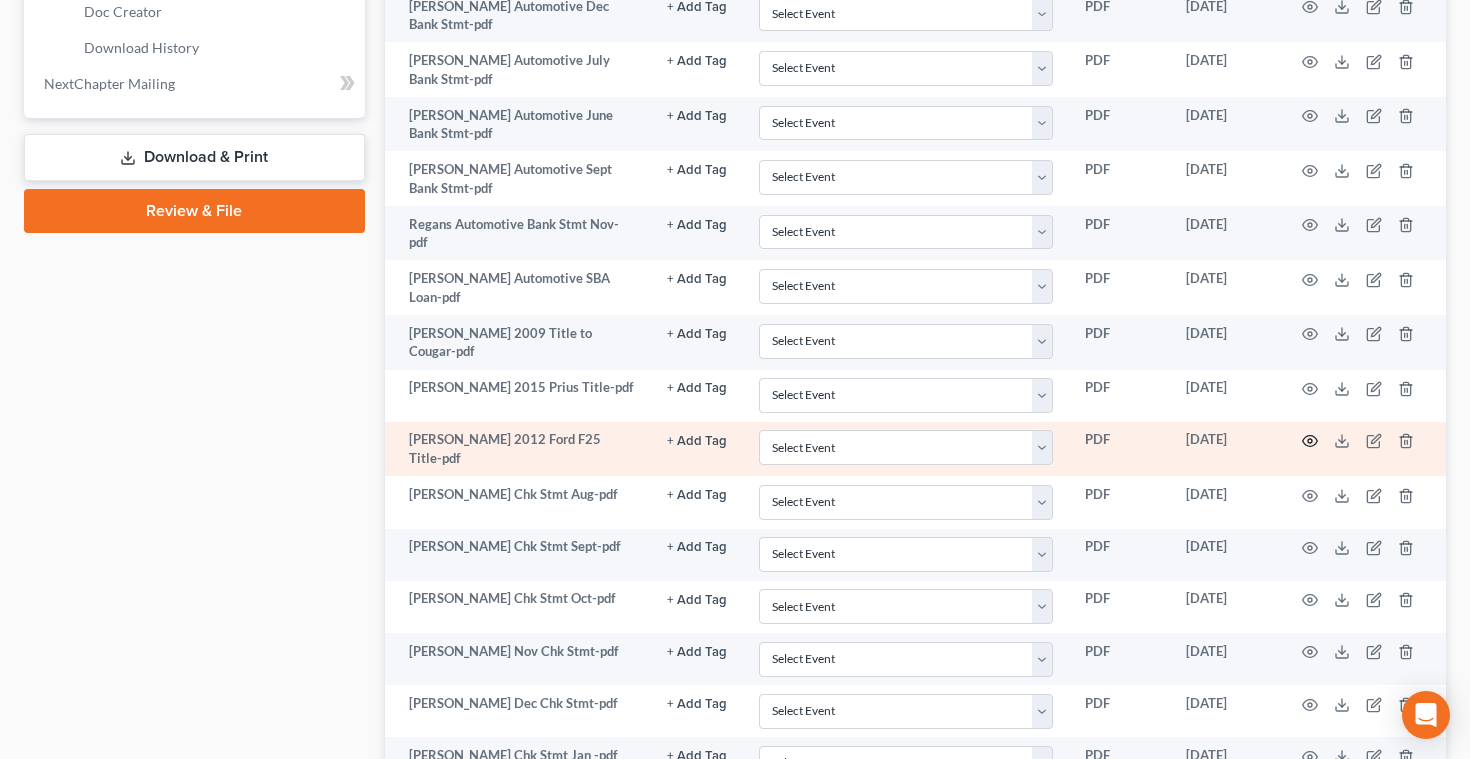 click 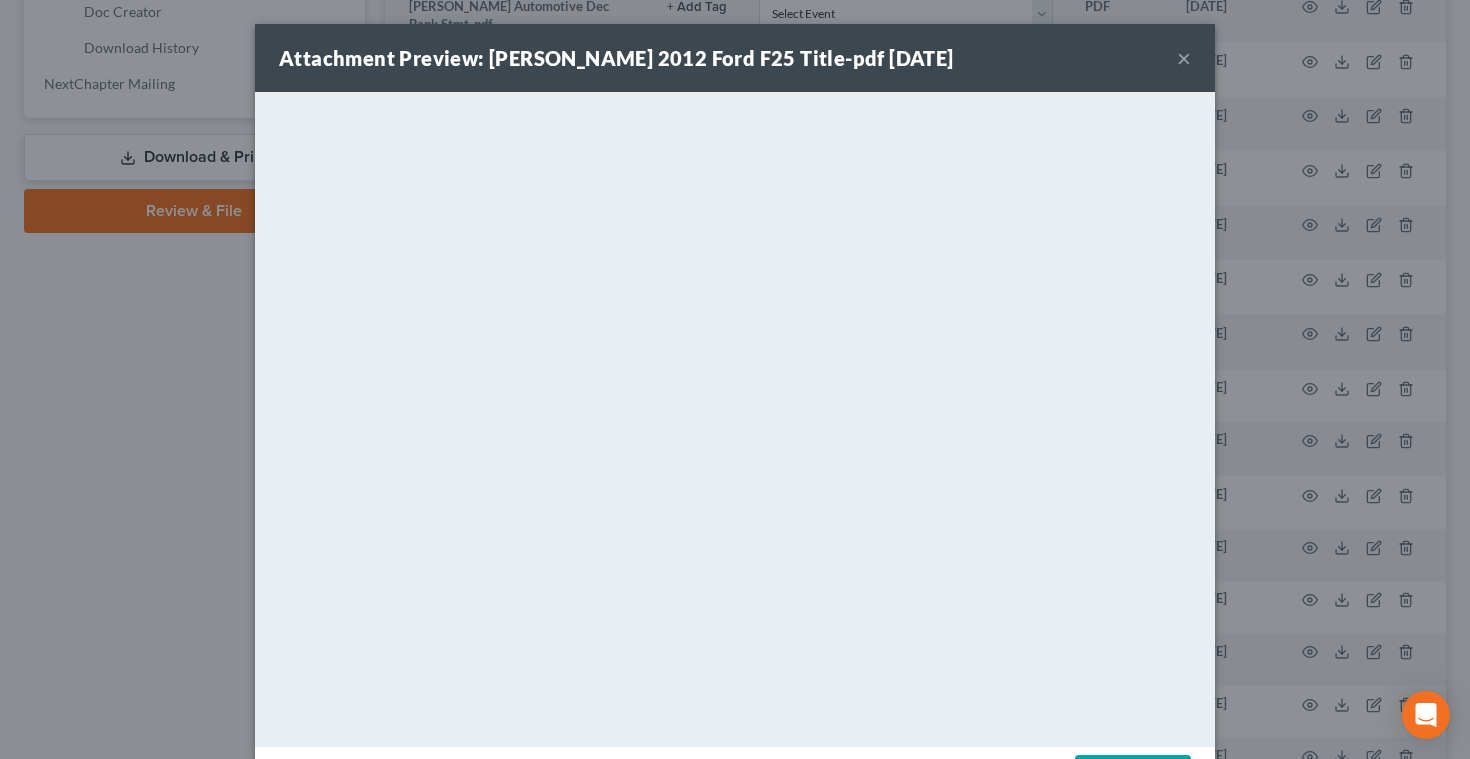 click on "×" at bounding box center [1184, 58] 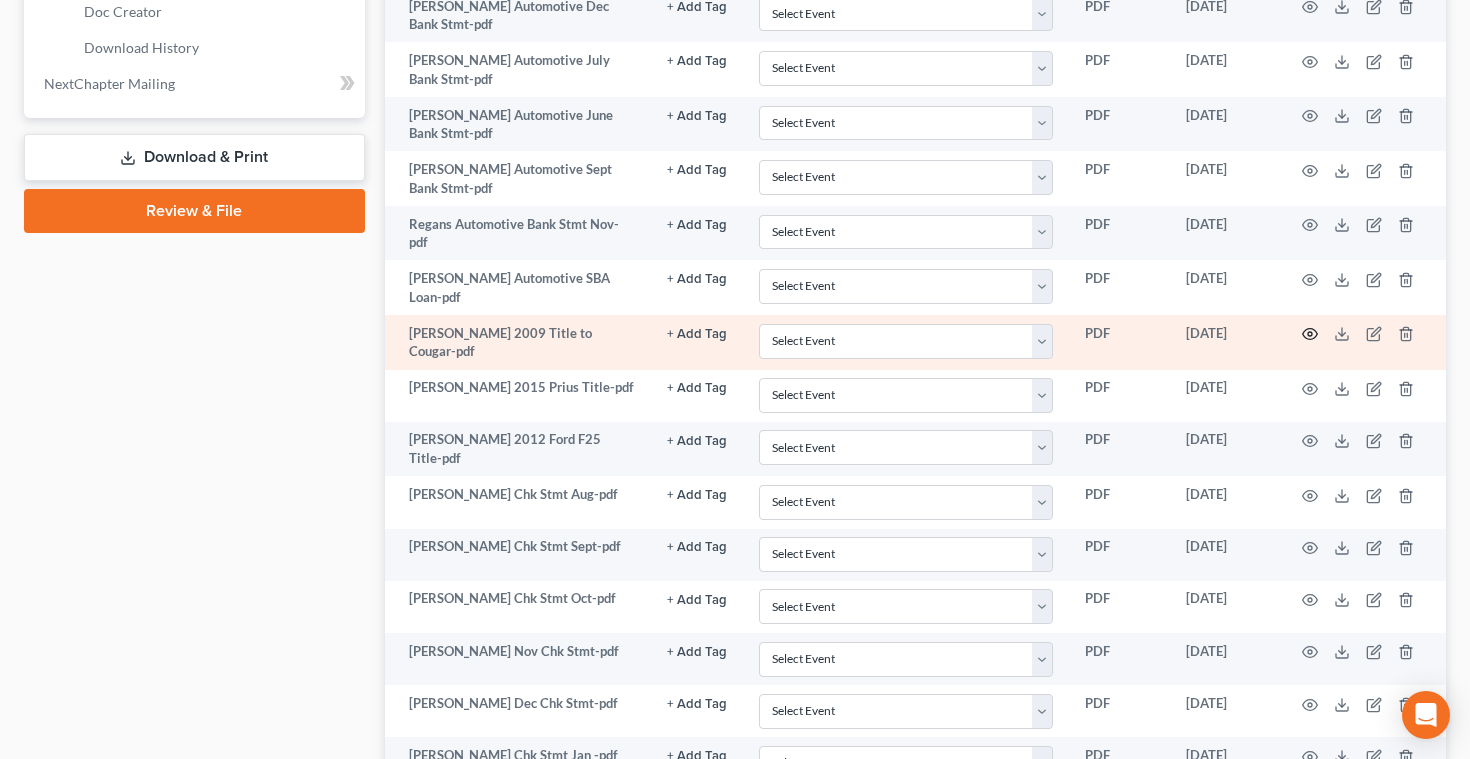 click 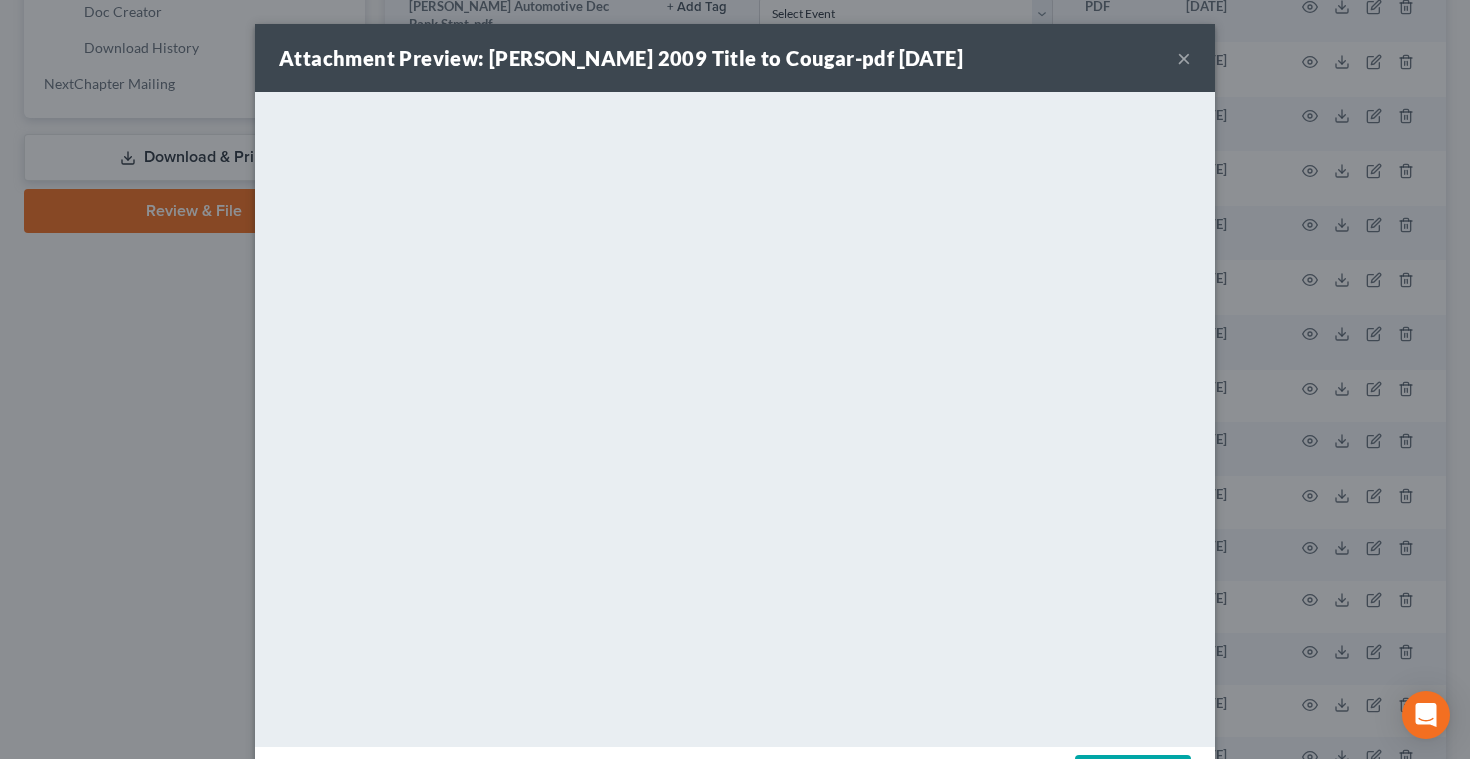 click on "×" at bounding box center [1184, 58] 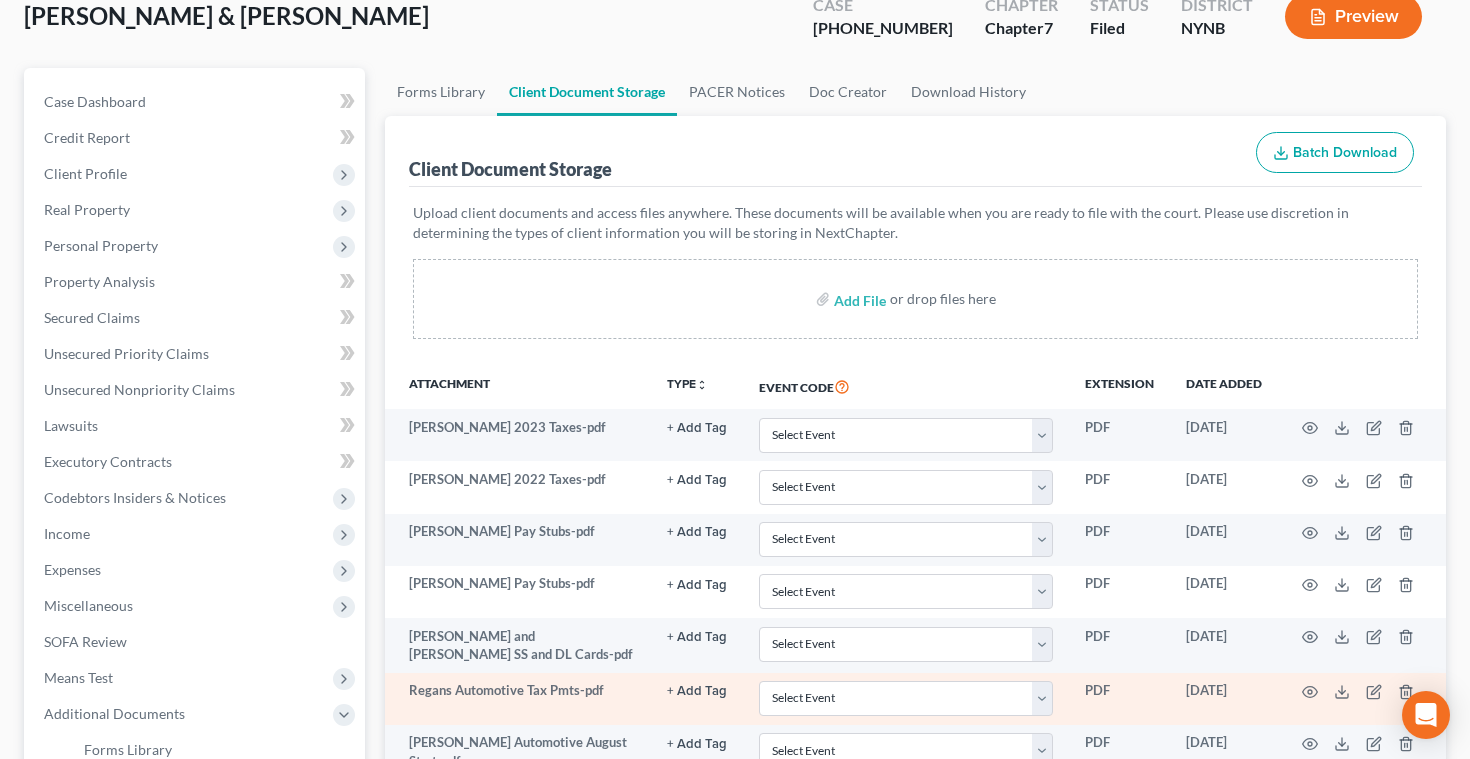scroll, scrollTop: 121, scrollLeft: 0, axis: vertical 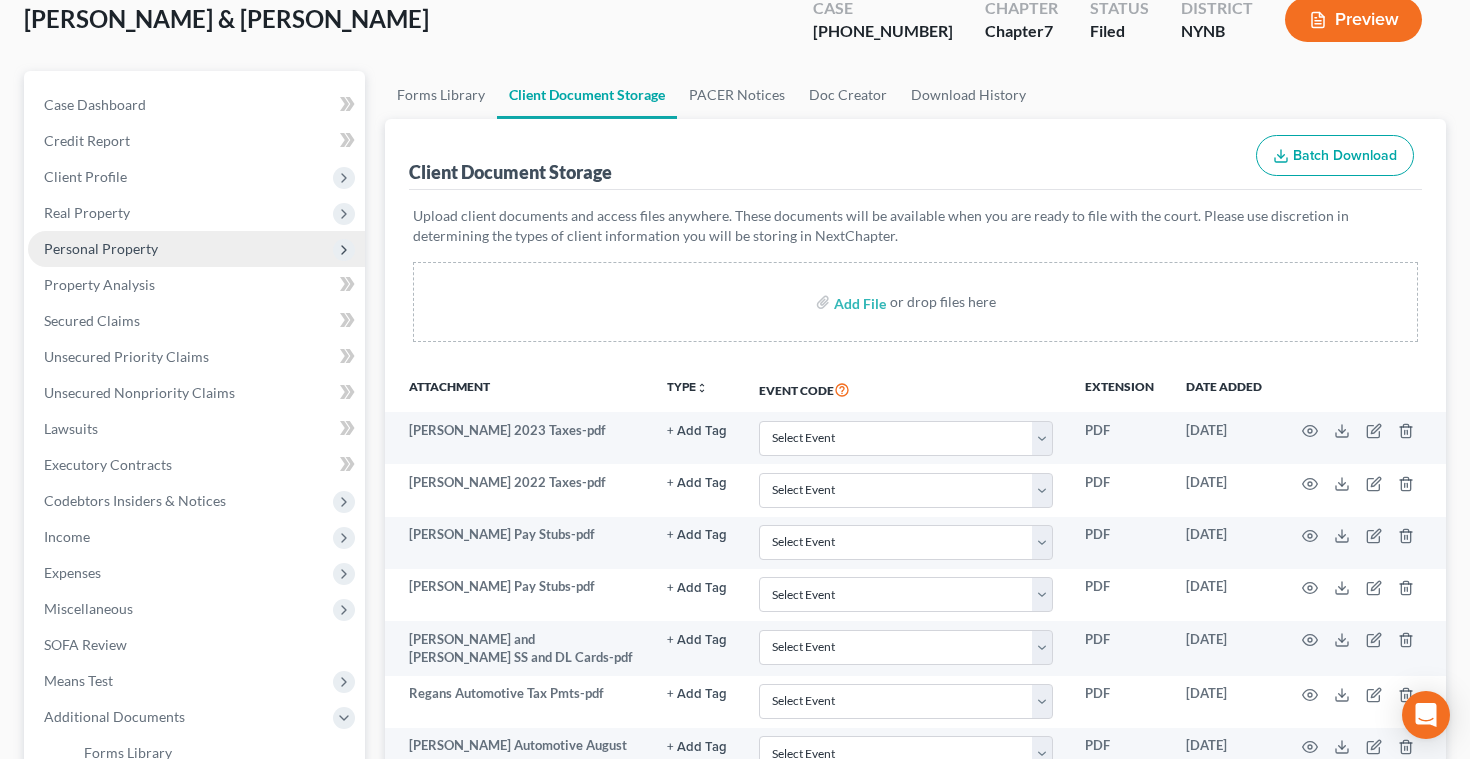 click on "Personal Property" at bounding box center (101, 248) 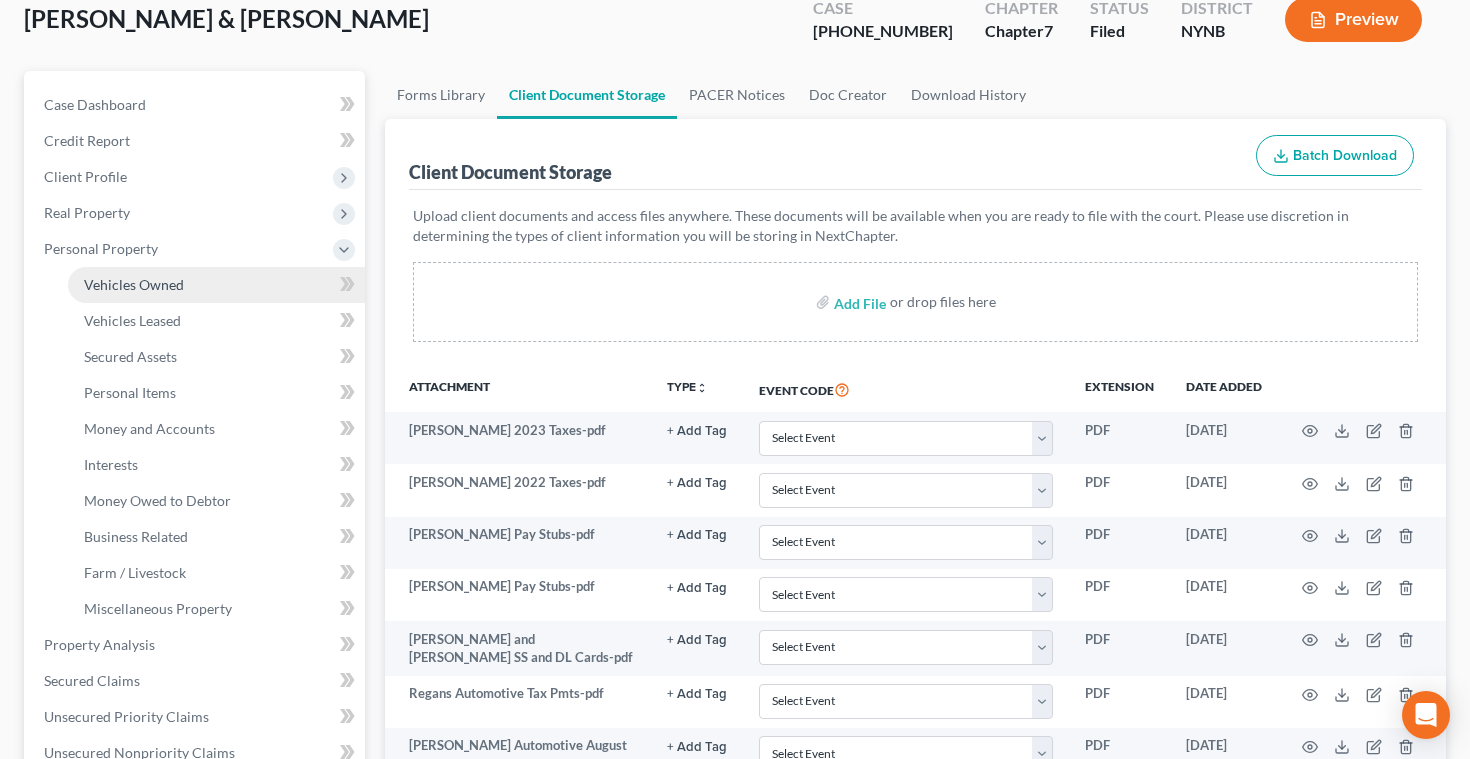 click on "Vehicles Owned" at bounding box center (134, 284) 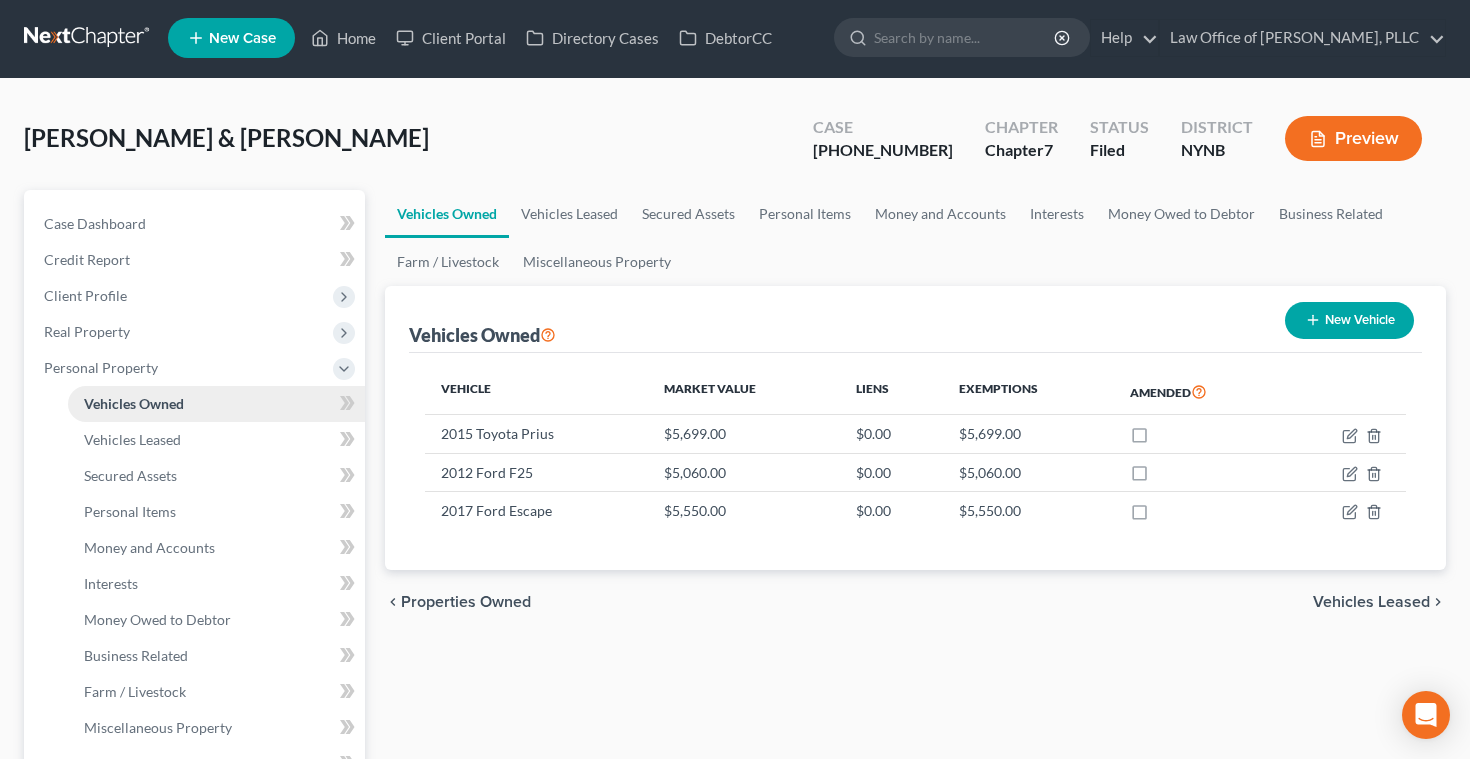 scroll, scrollTop: 0, scrollLeft: 0, axis: both 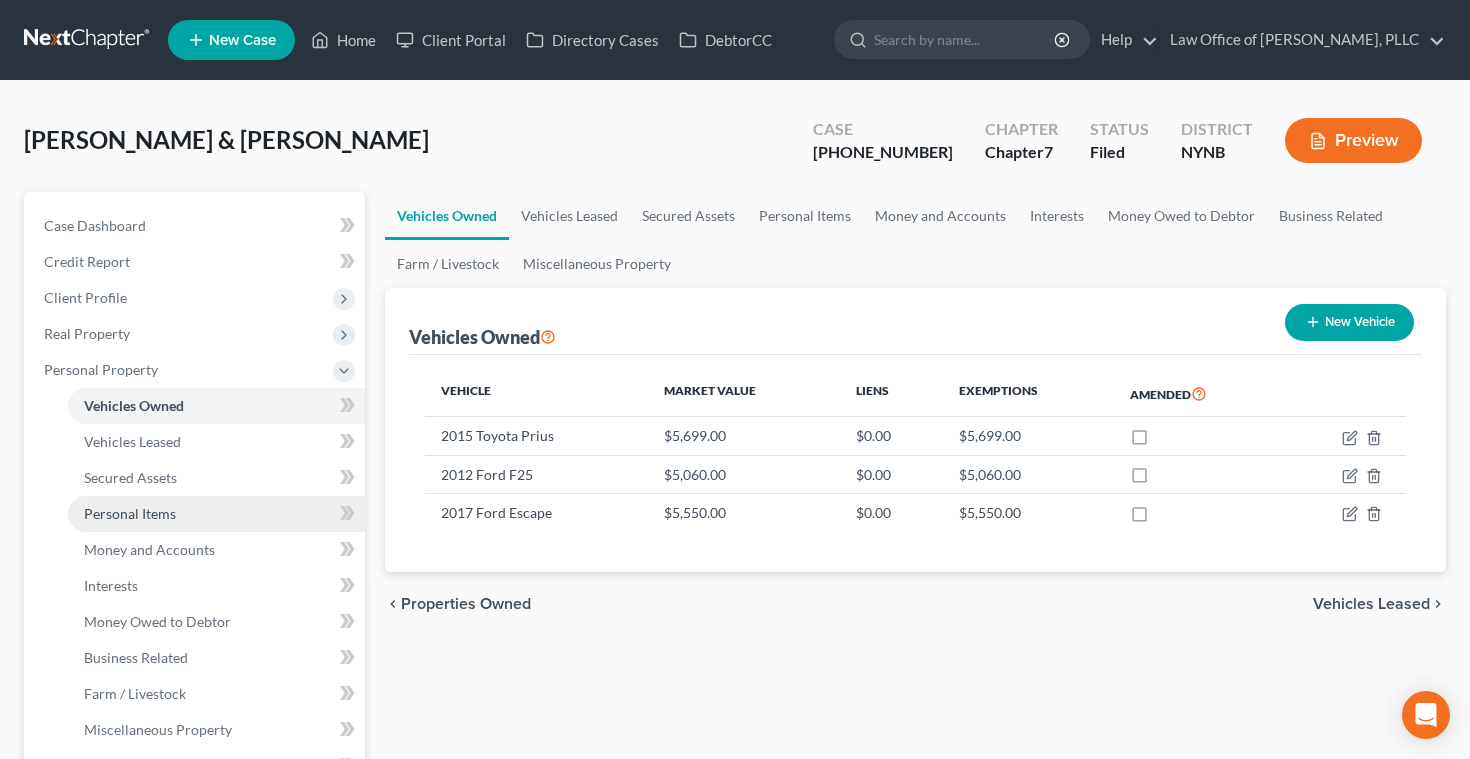 click on "Personal Items" at bounding box center [130, 513] 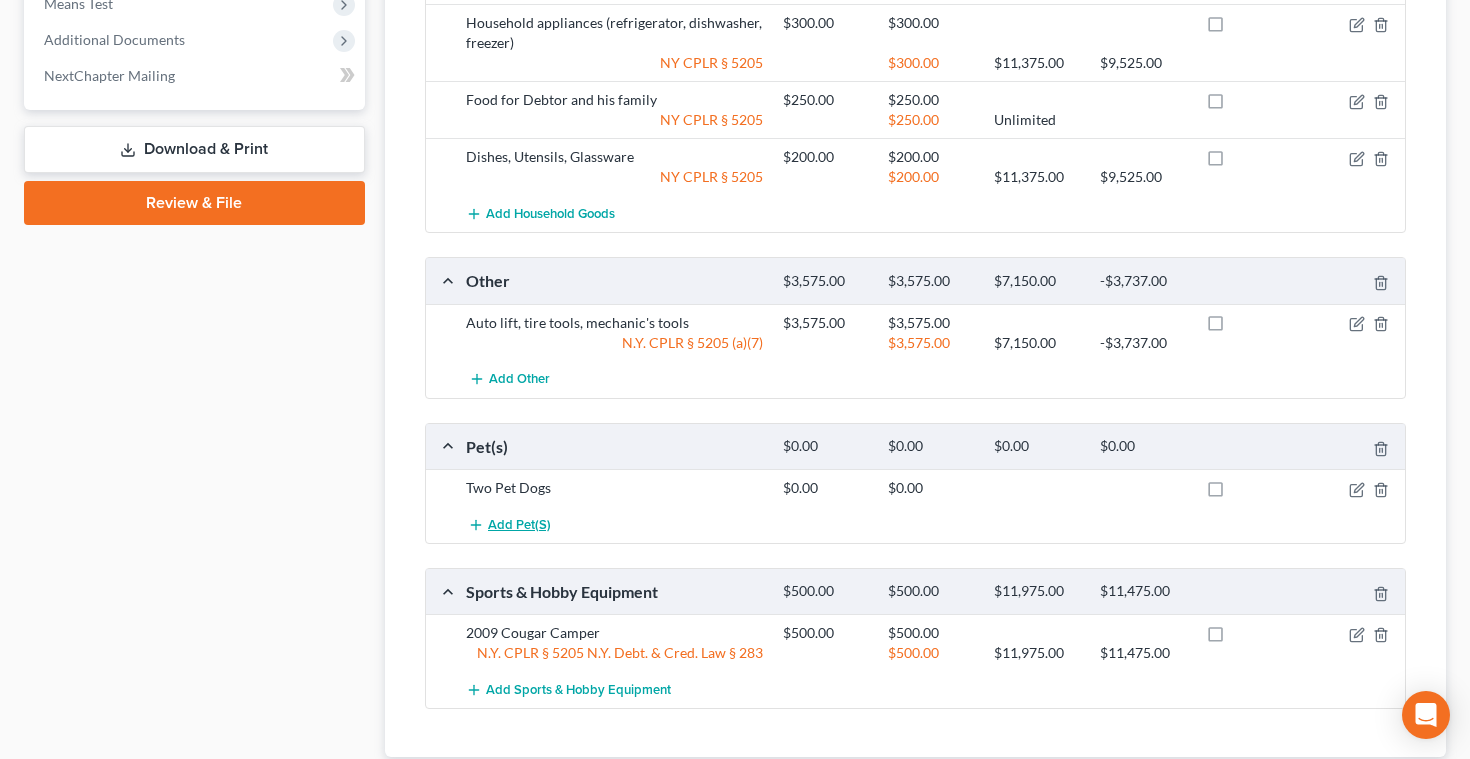 scroll, scrollTop: 1159, scrollLeft: 0, axis: vertical 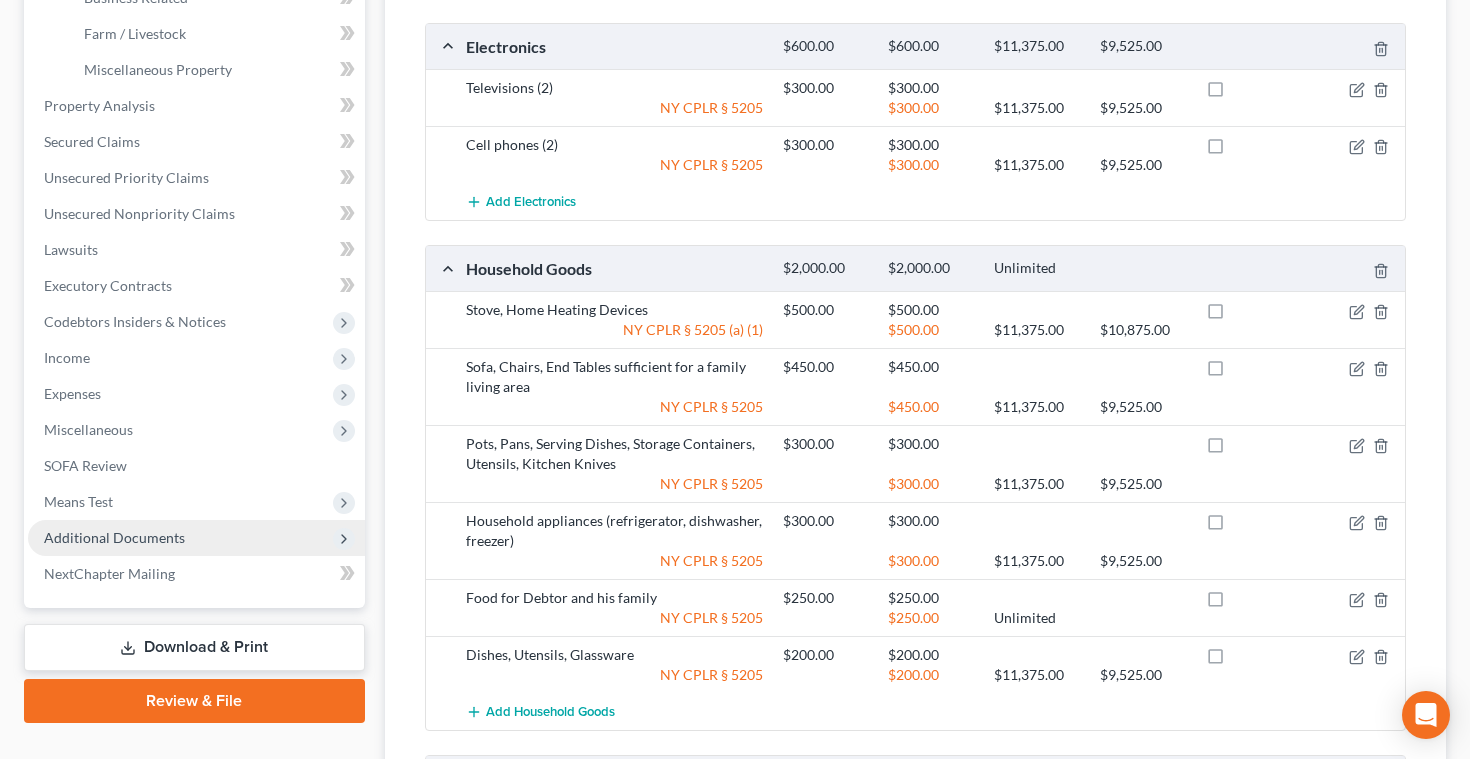click on "Additional Documents" at bounding box center [114, 537] 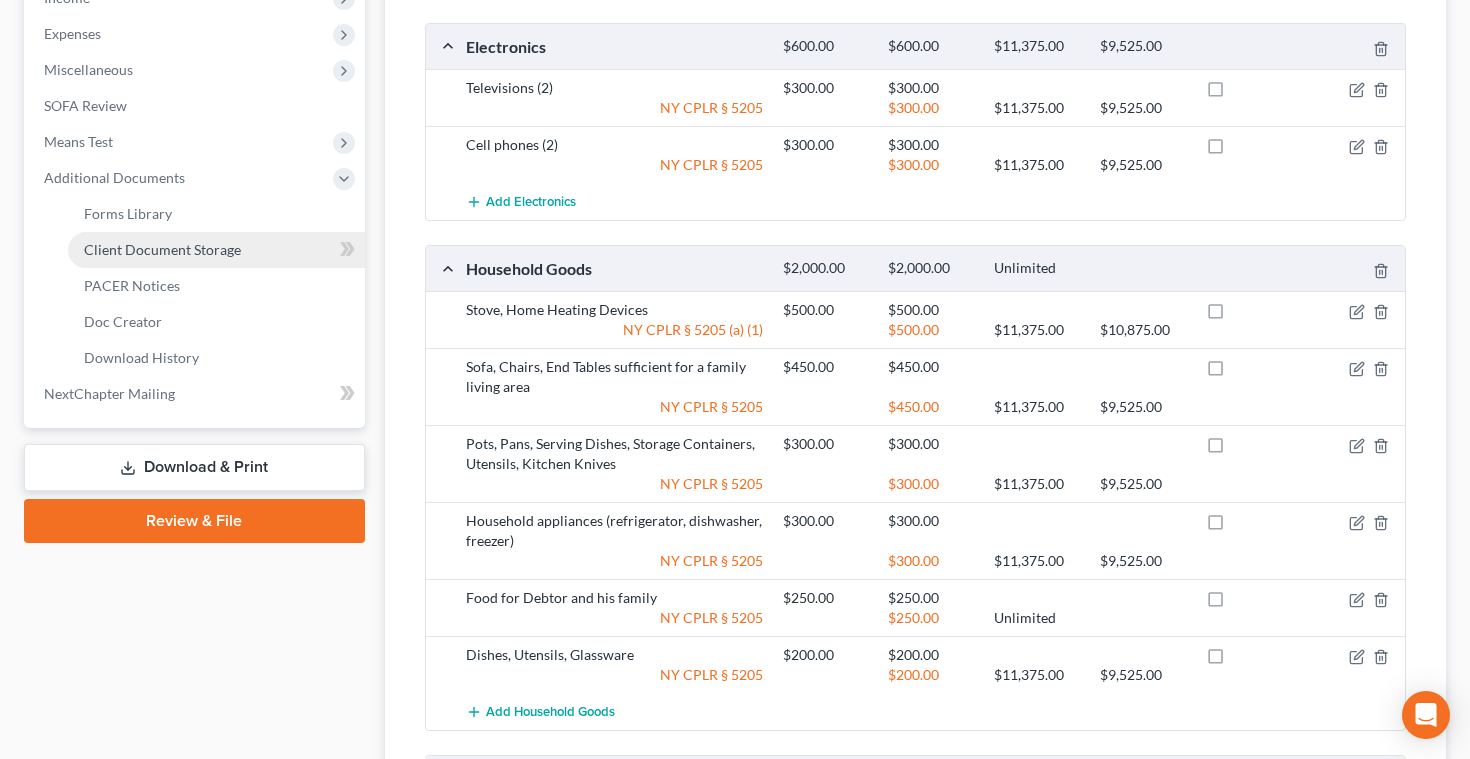 click on "Client Document Storage" at bounding box center [162, 249] 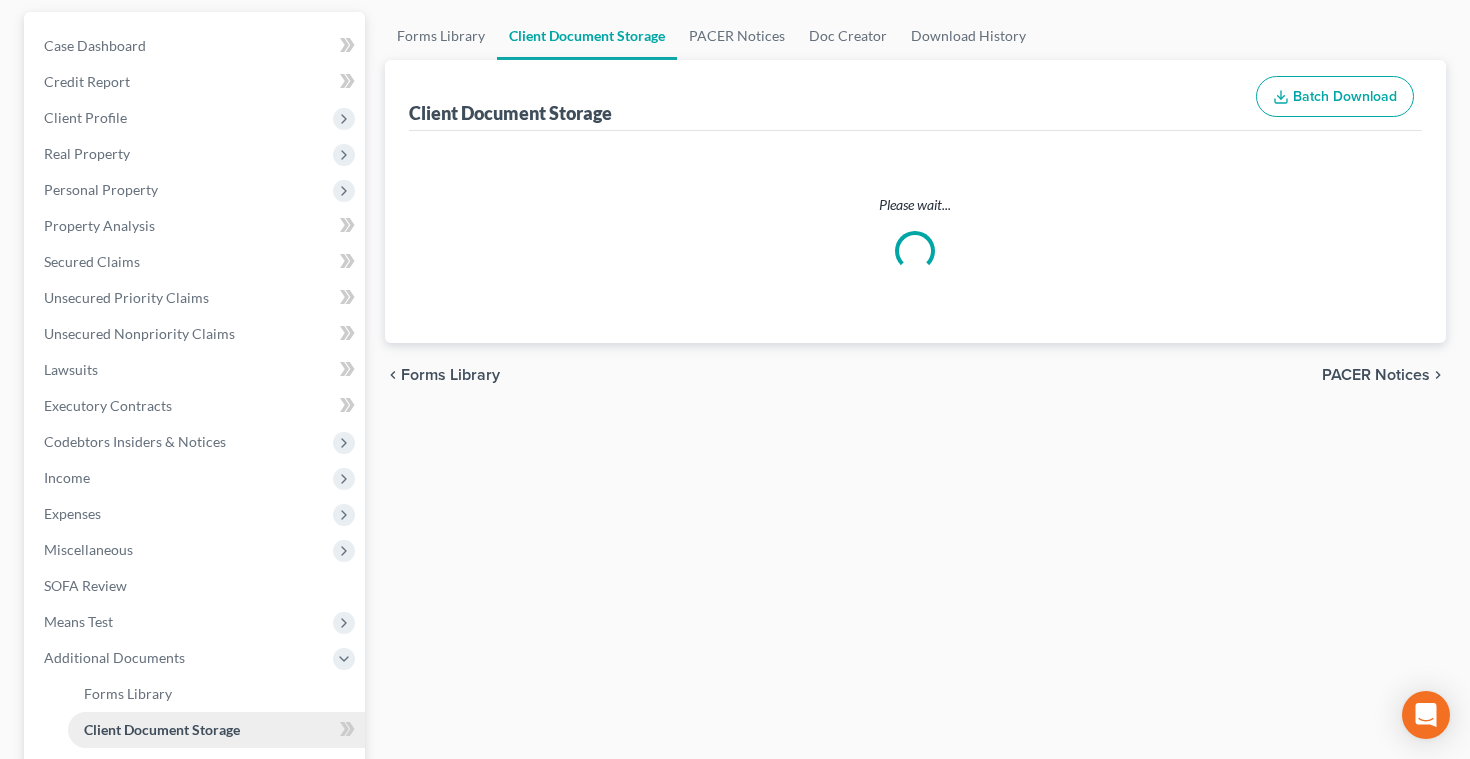 select on "1" 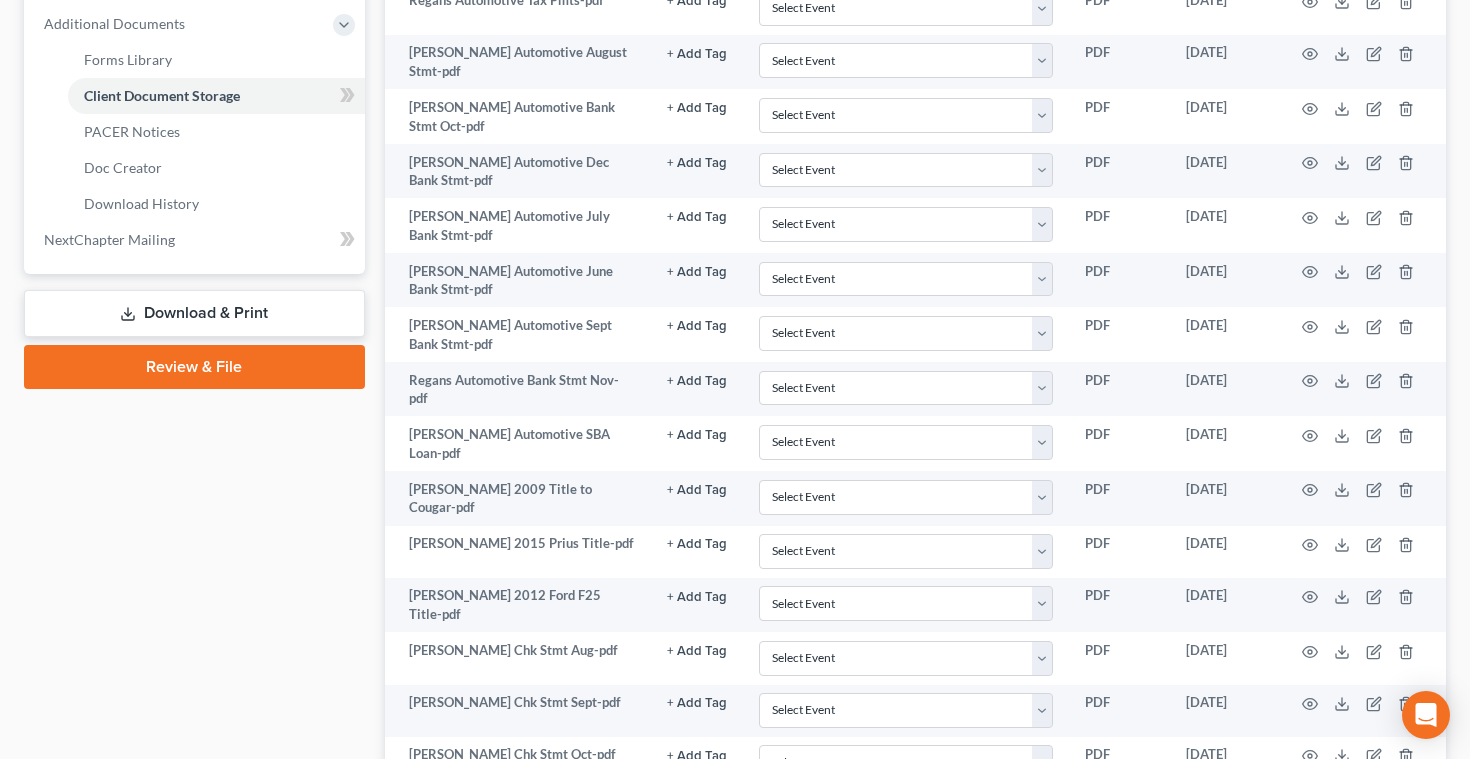 scroll, scrollTop: 829, scrollLeft: 0, axis: vertical 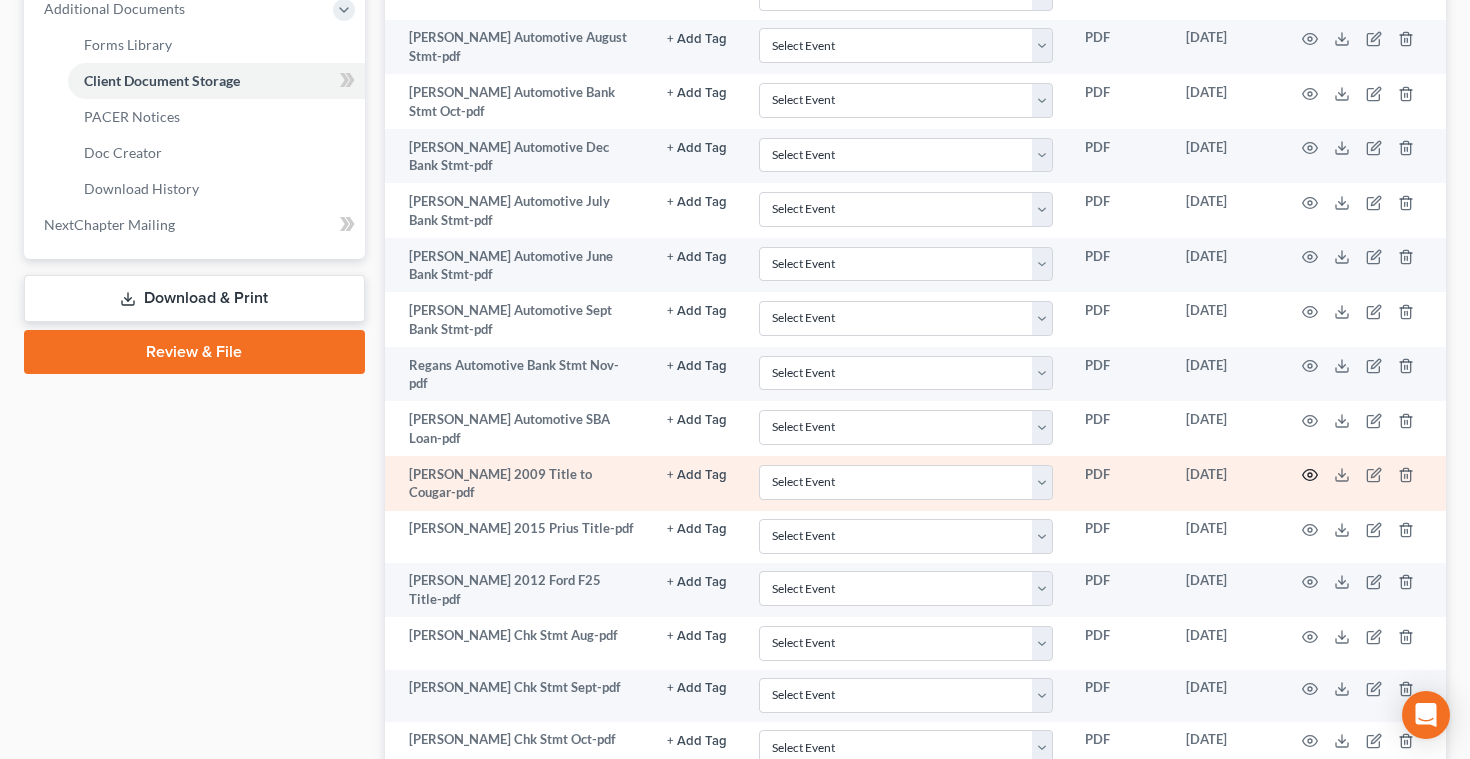 click 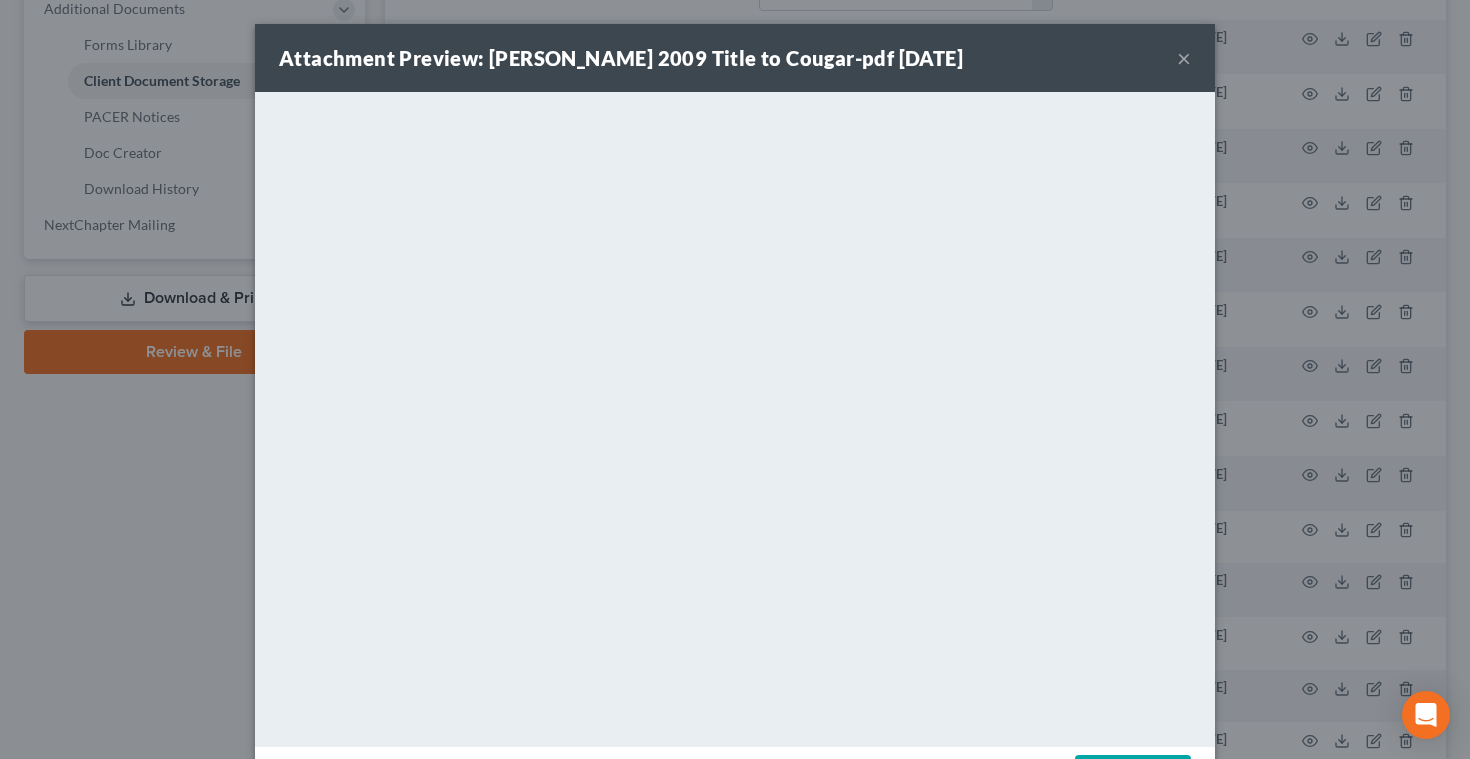 click on "×" at bounding box center [1184, 58] 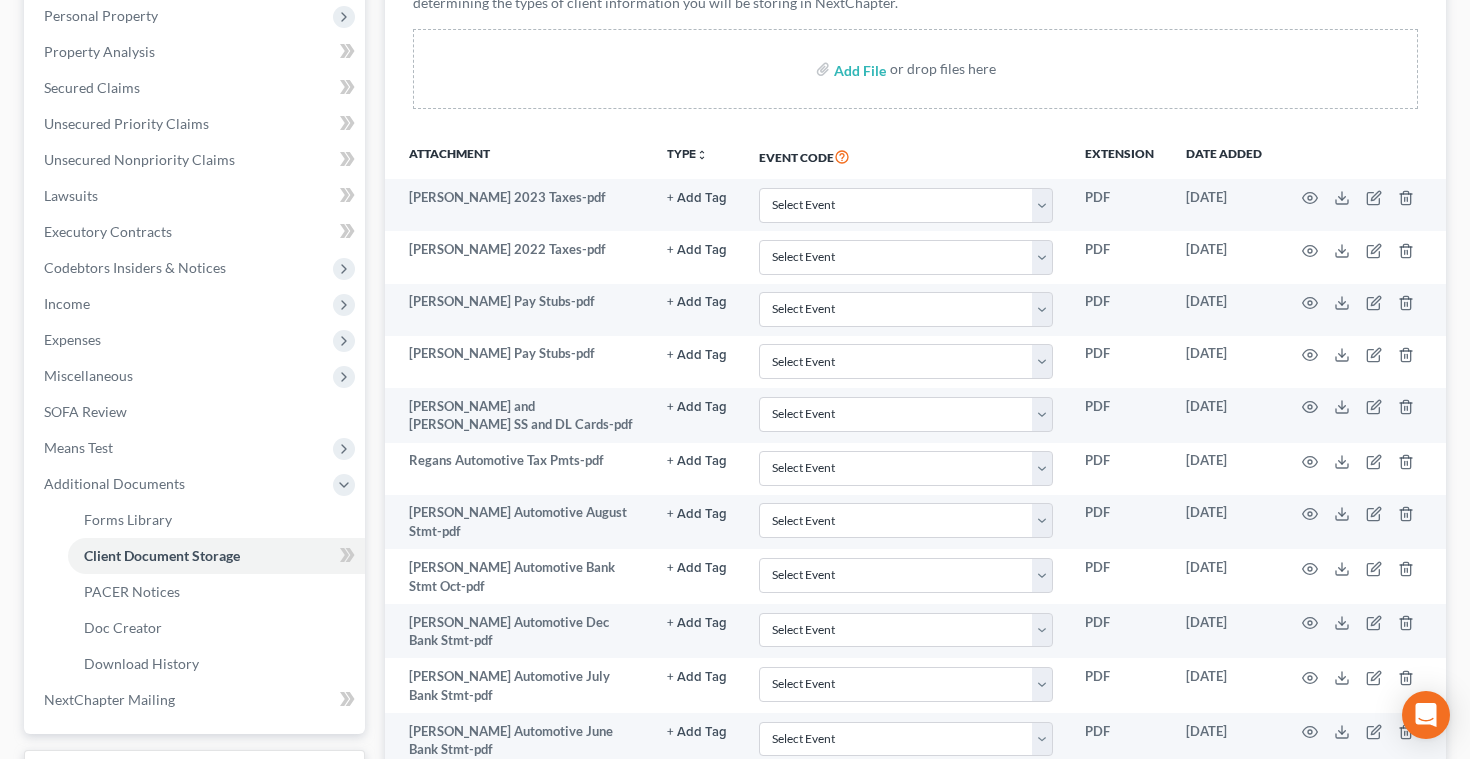 scroll, scrollTop: 339, scrollLeft: 0, axis: vertical 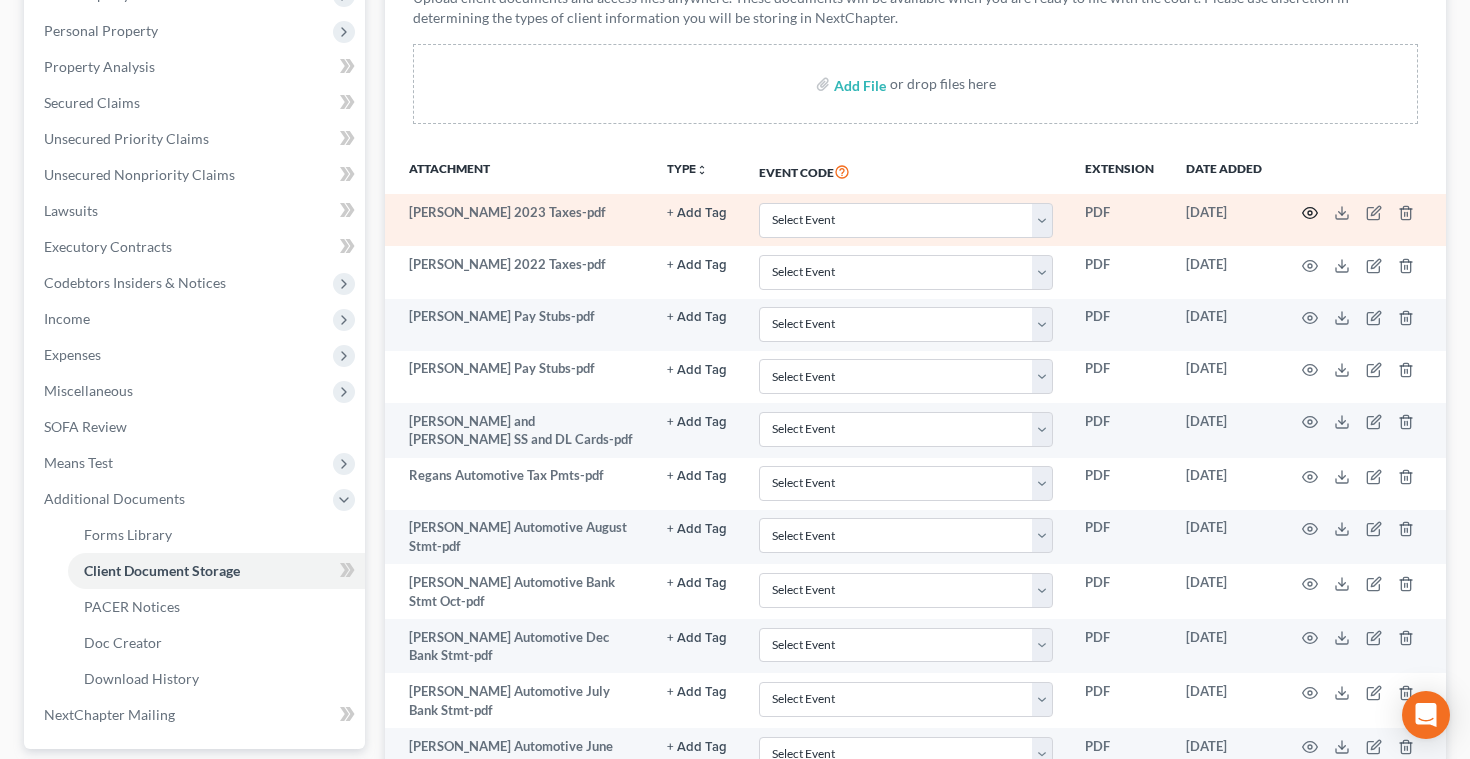 click 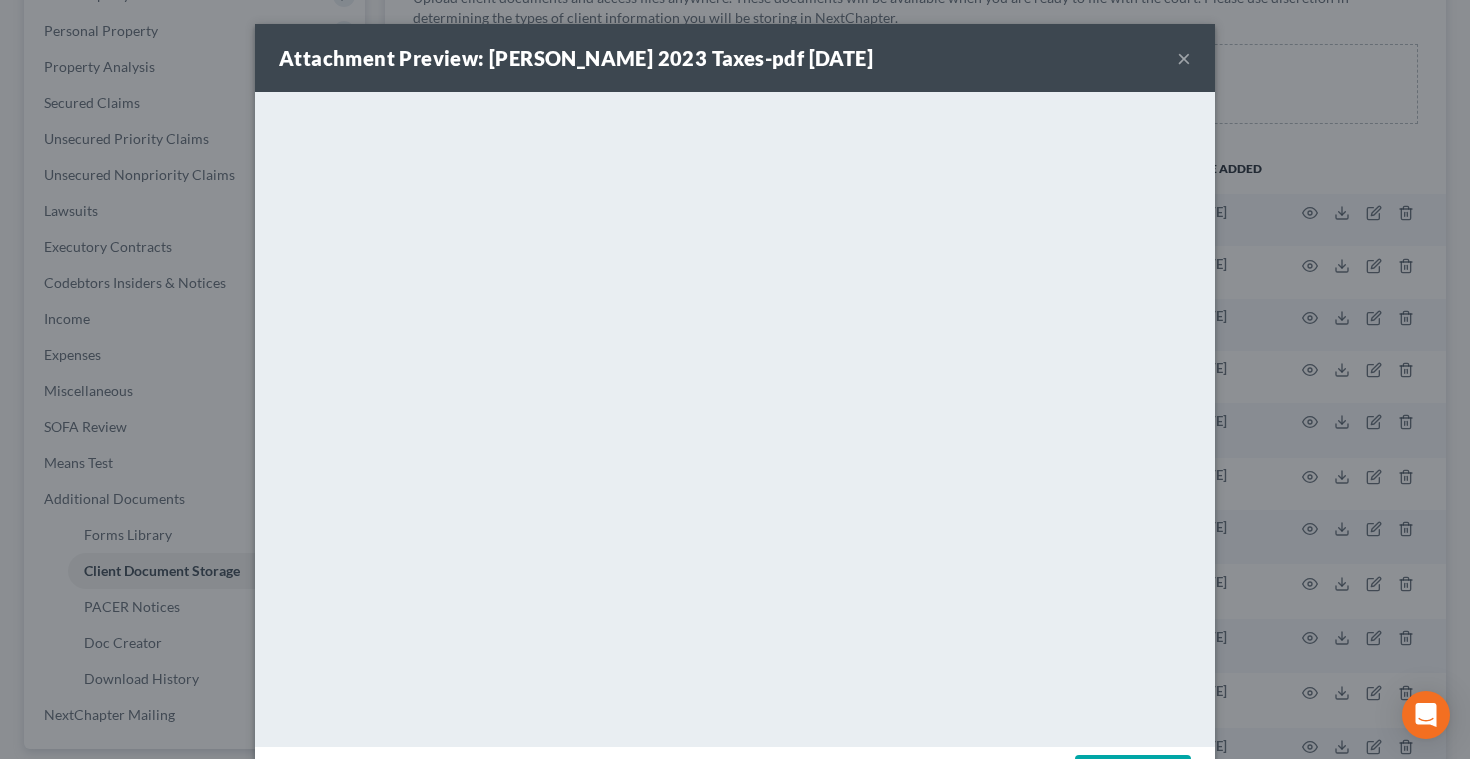 click on "×" at bounding box center (1184, 58) 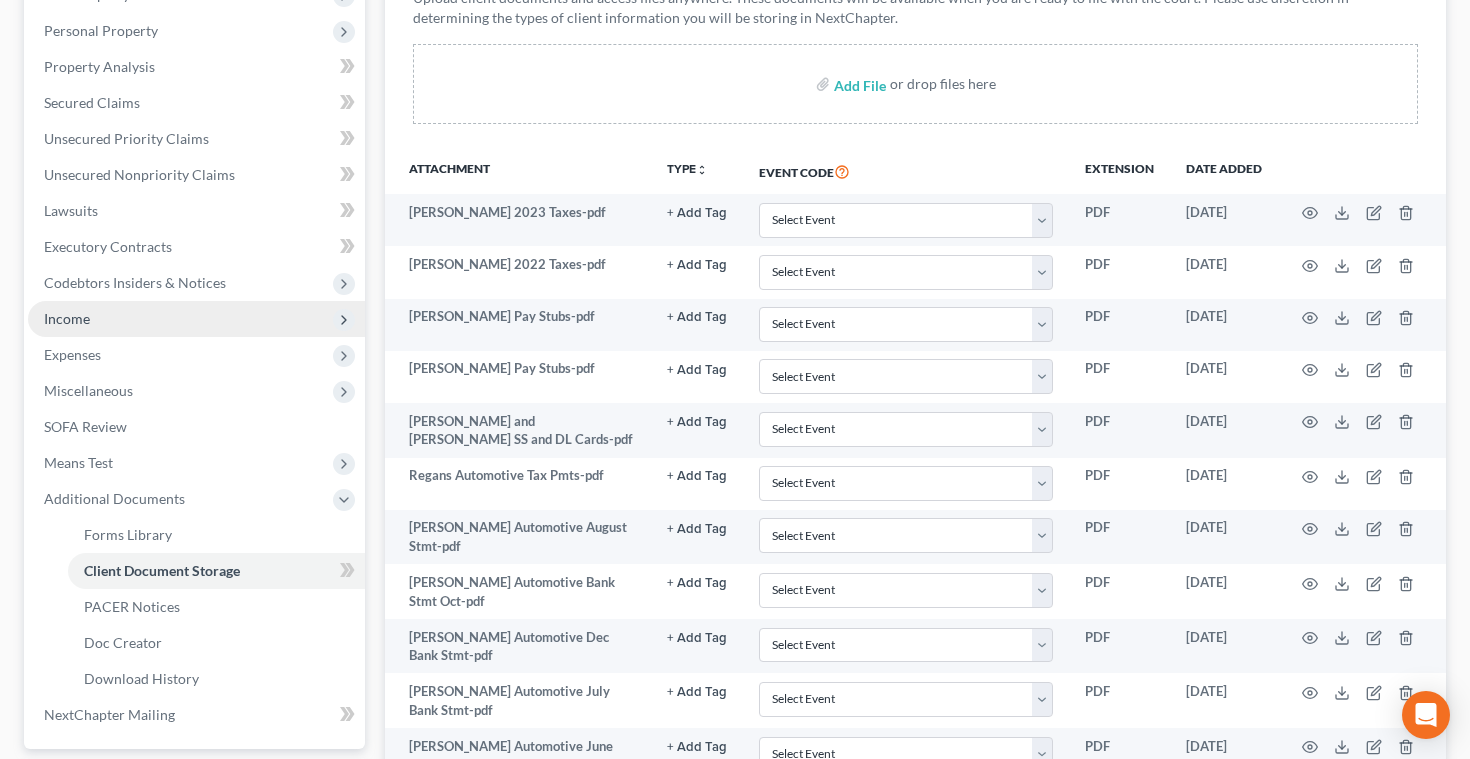 click on "Income" at bounding box center [67, 318] 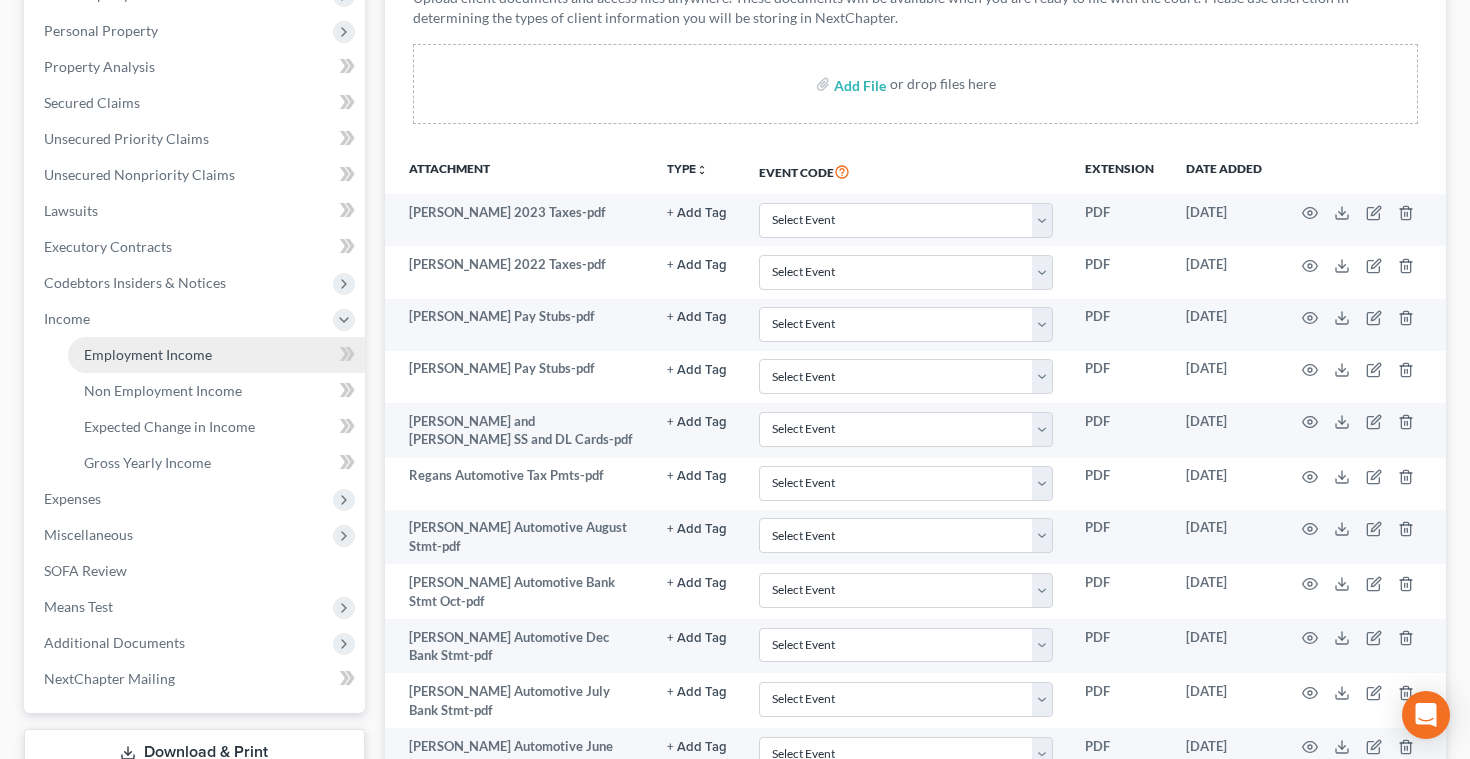 click on "Employment Income" at bounding box center [216, 355] 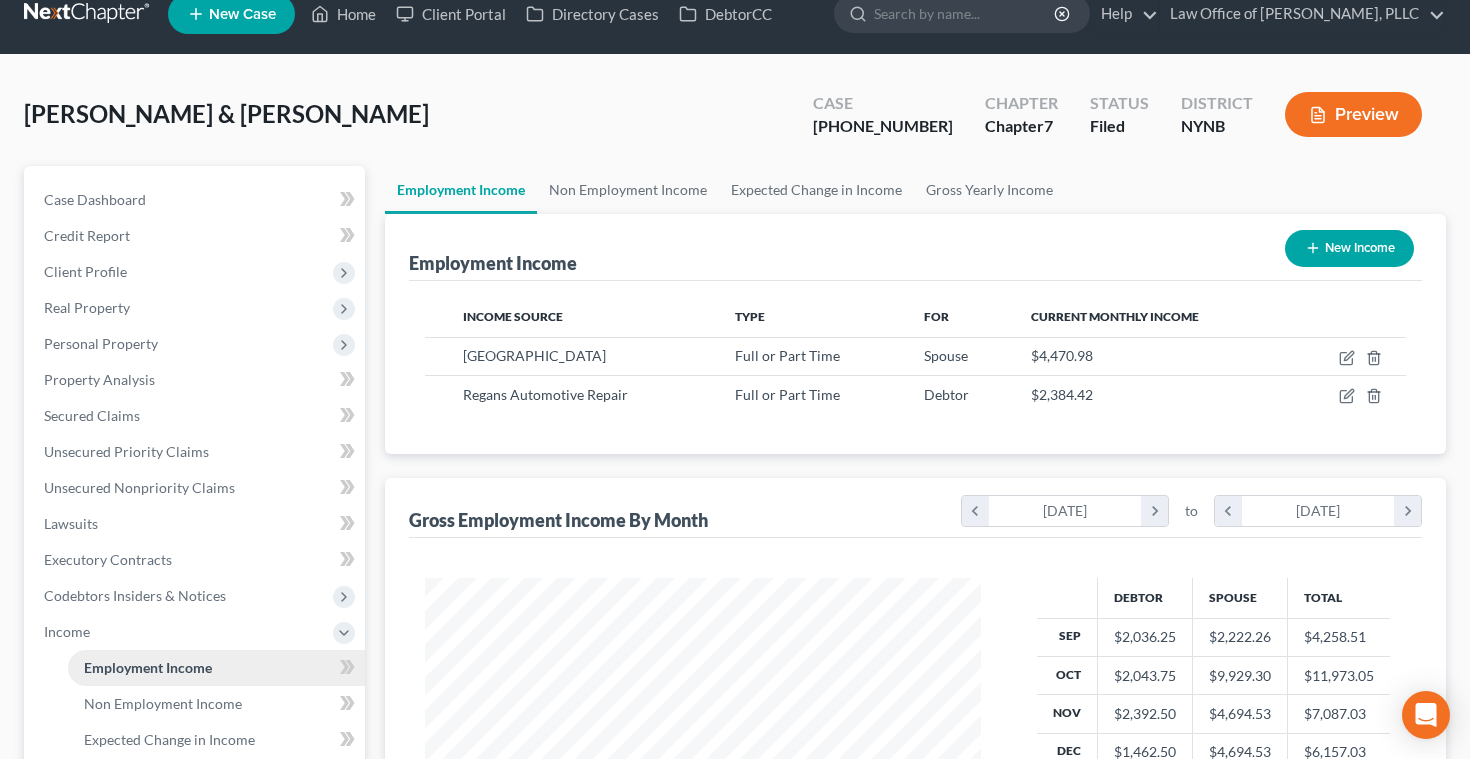 scroll, scrollTop: 0, scrollLeft: 0, axis: both 